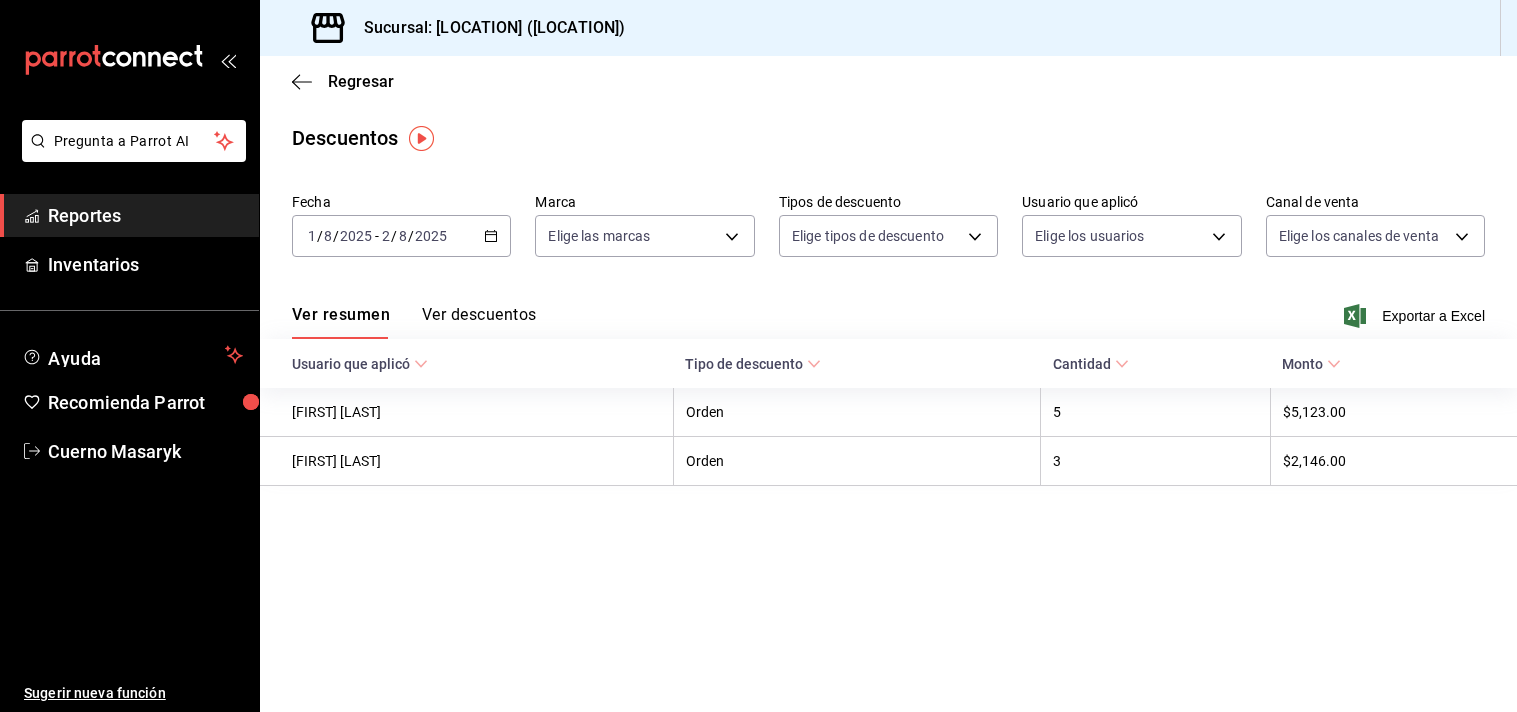 scroll, scrollTop: 0, scrollLeft: 0, axis: both 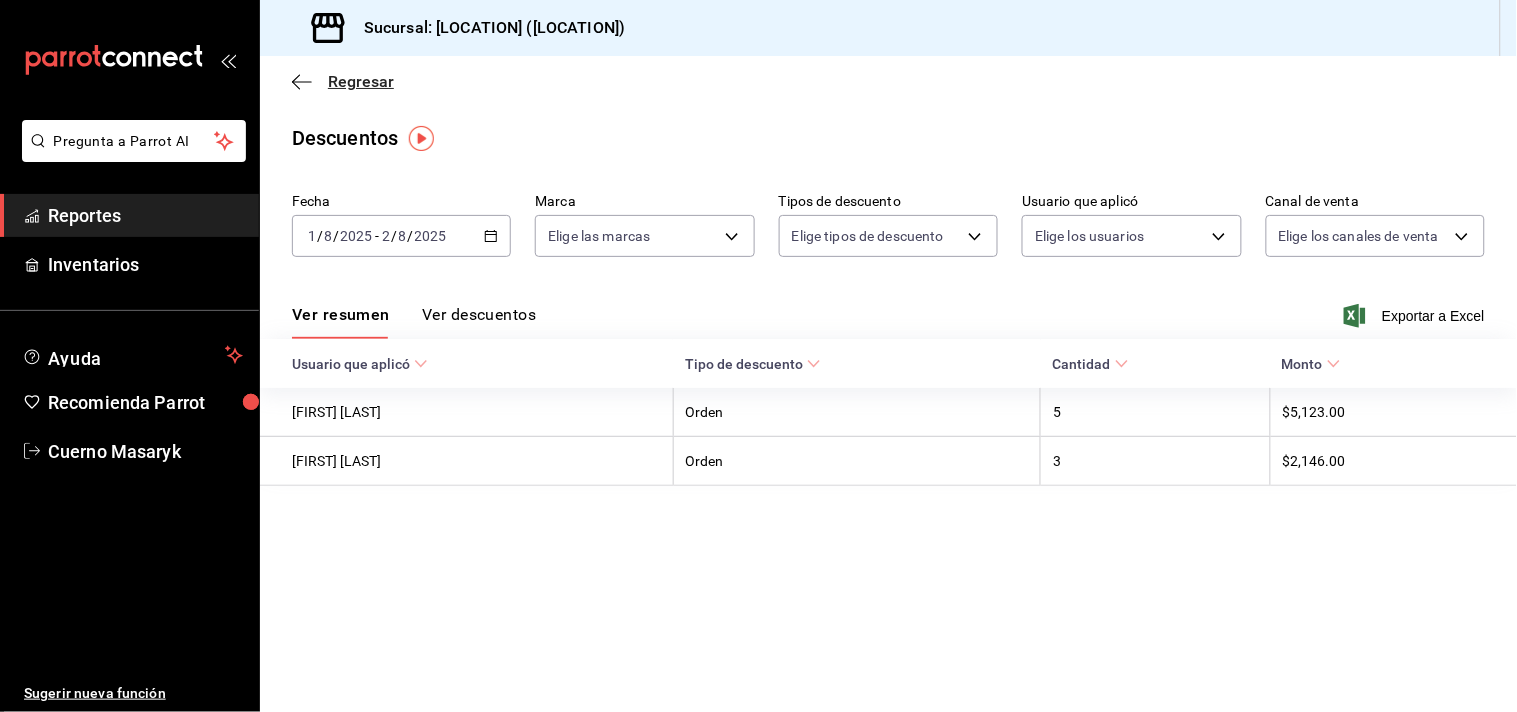 click 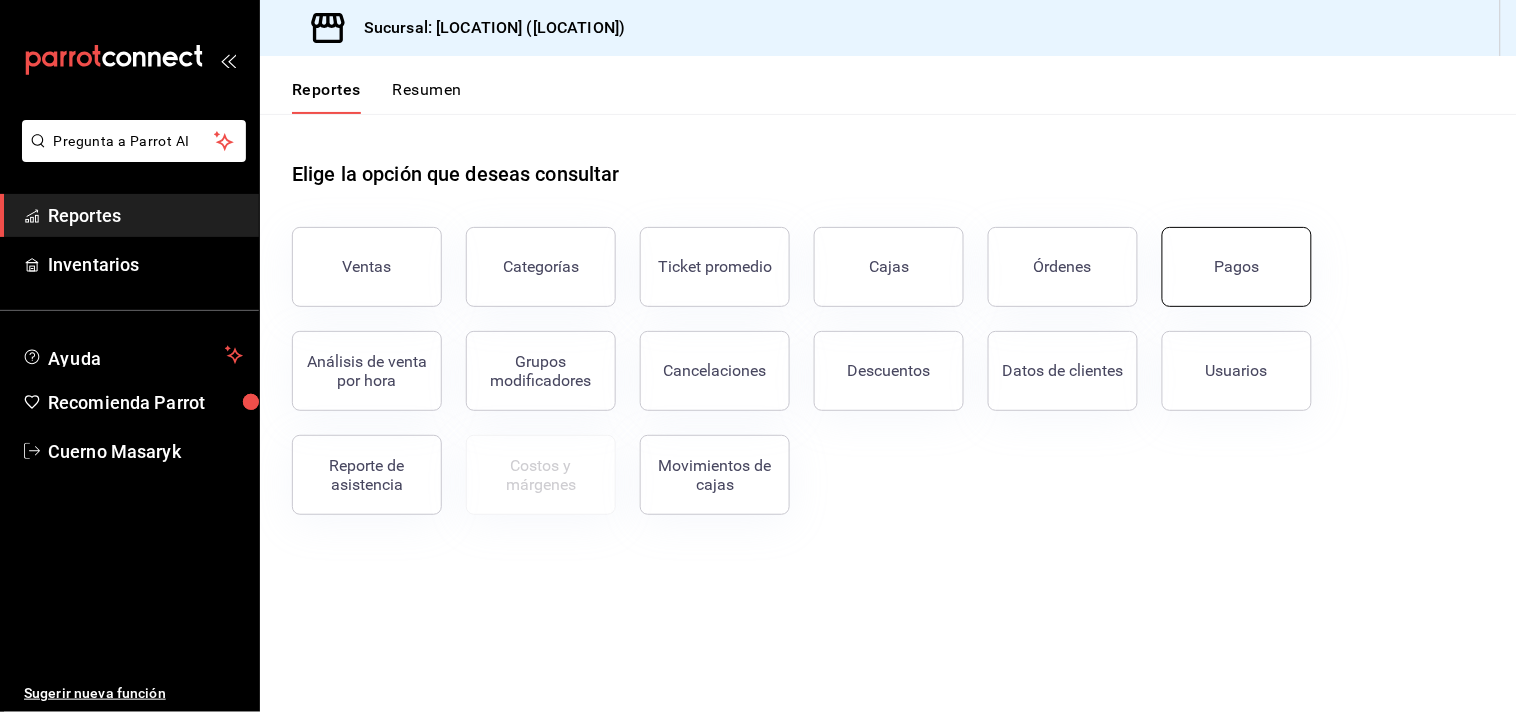 click on "Pagos" at bounding box center [1237, 267] 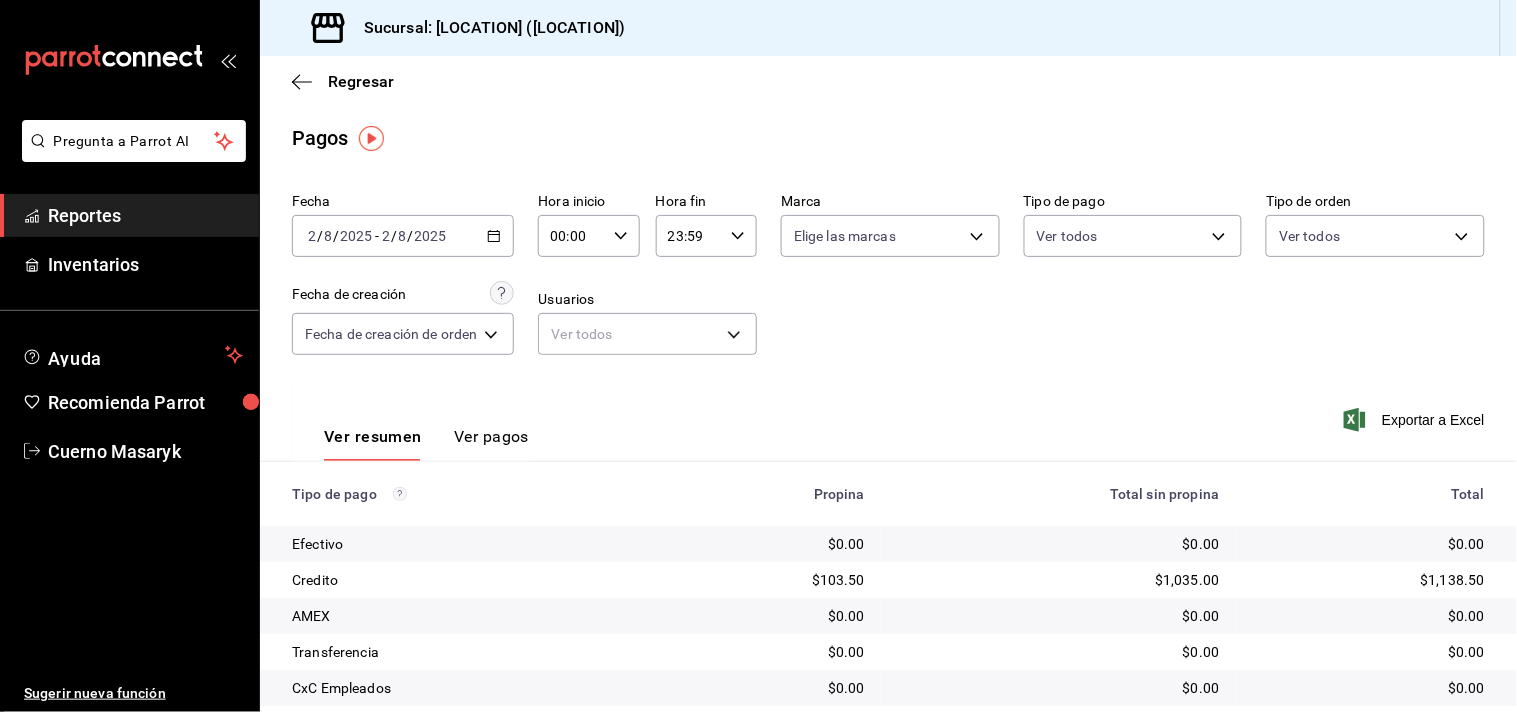 click on "8" at bounding box center (328, 236) 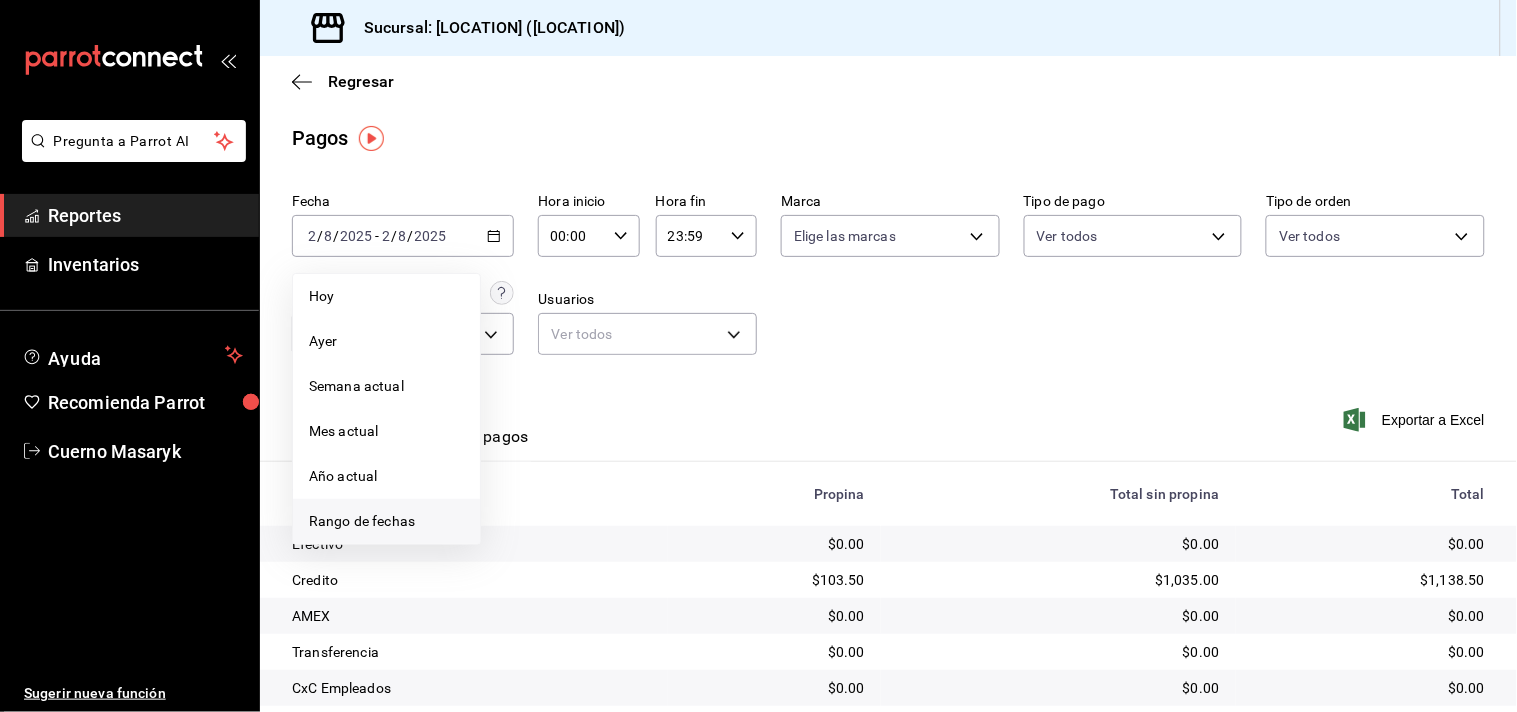 click on "Rango de fechas" at bounding box center (386, 521) 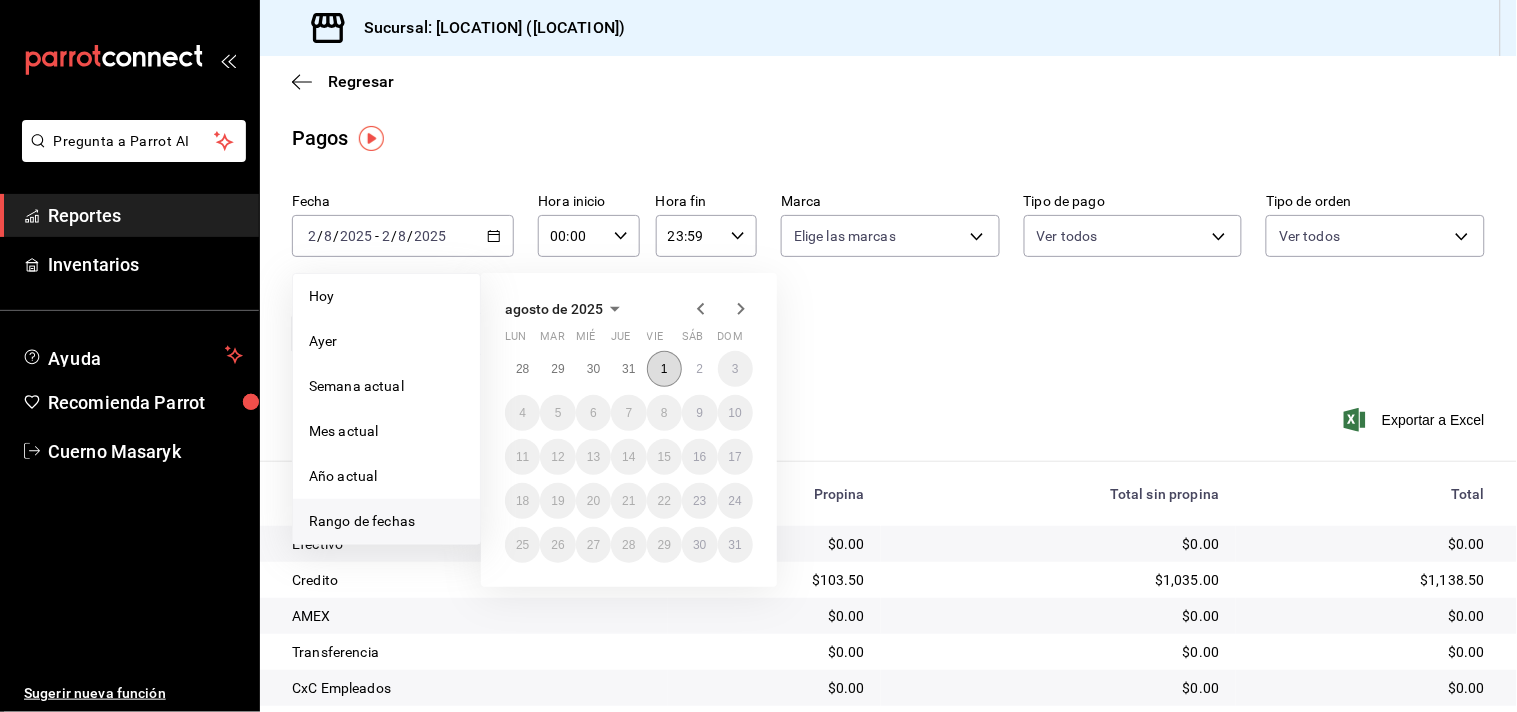 click on "1" at bounding box center (664, 369) 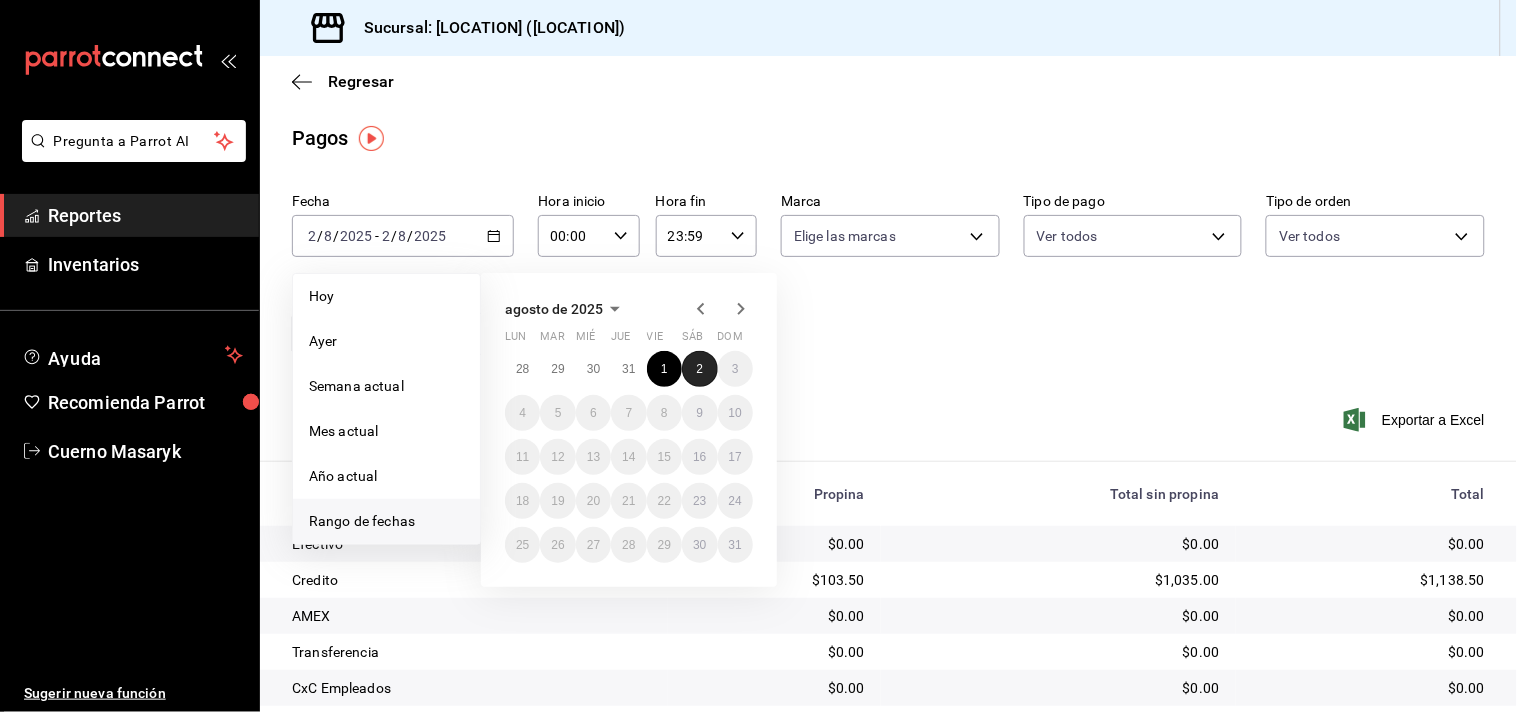 click on "2" at bounding box center [699, 369] 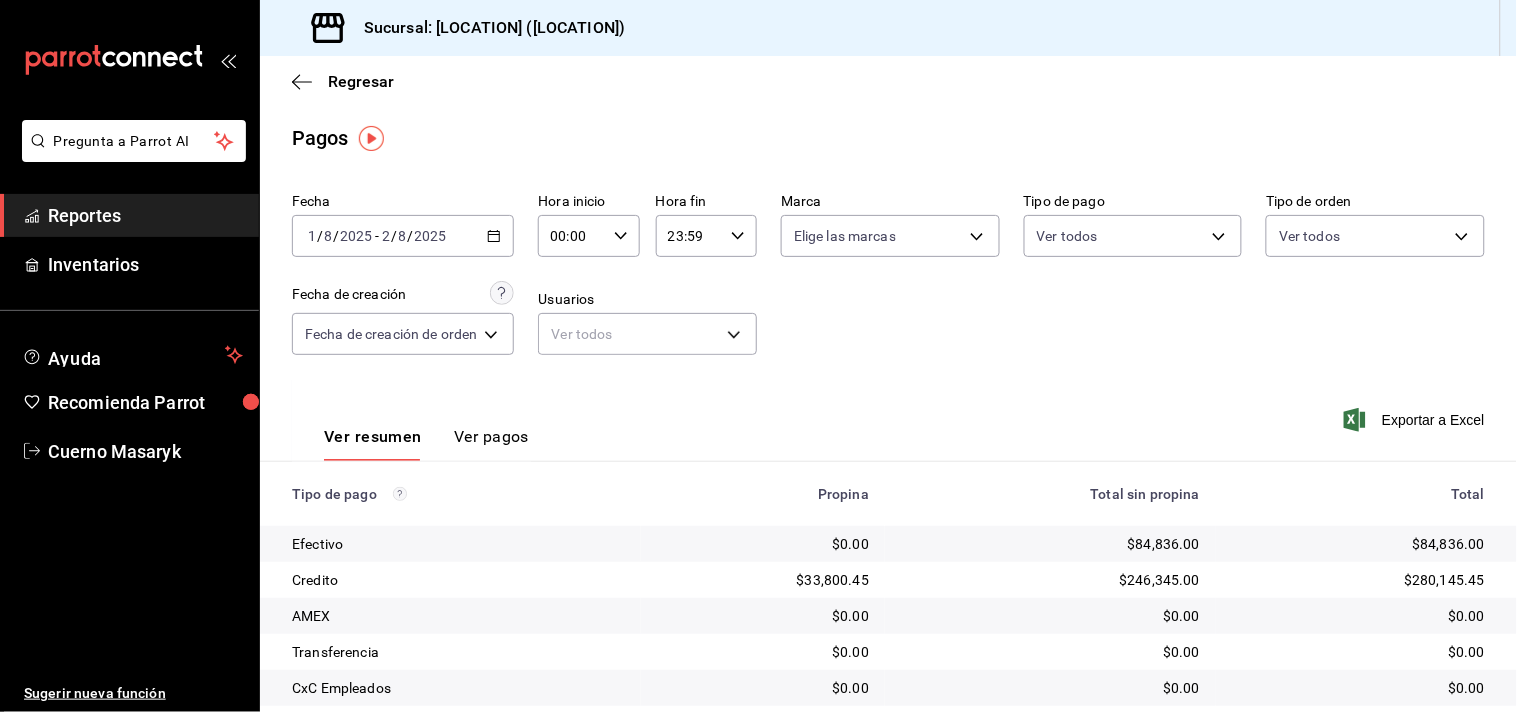 click on "00:00" at bounding box center (571, 236) 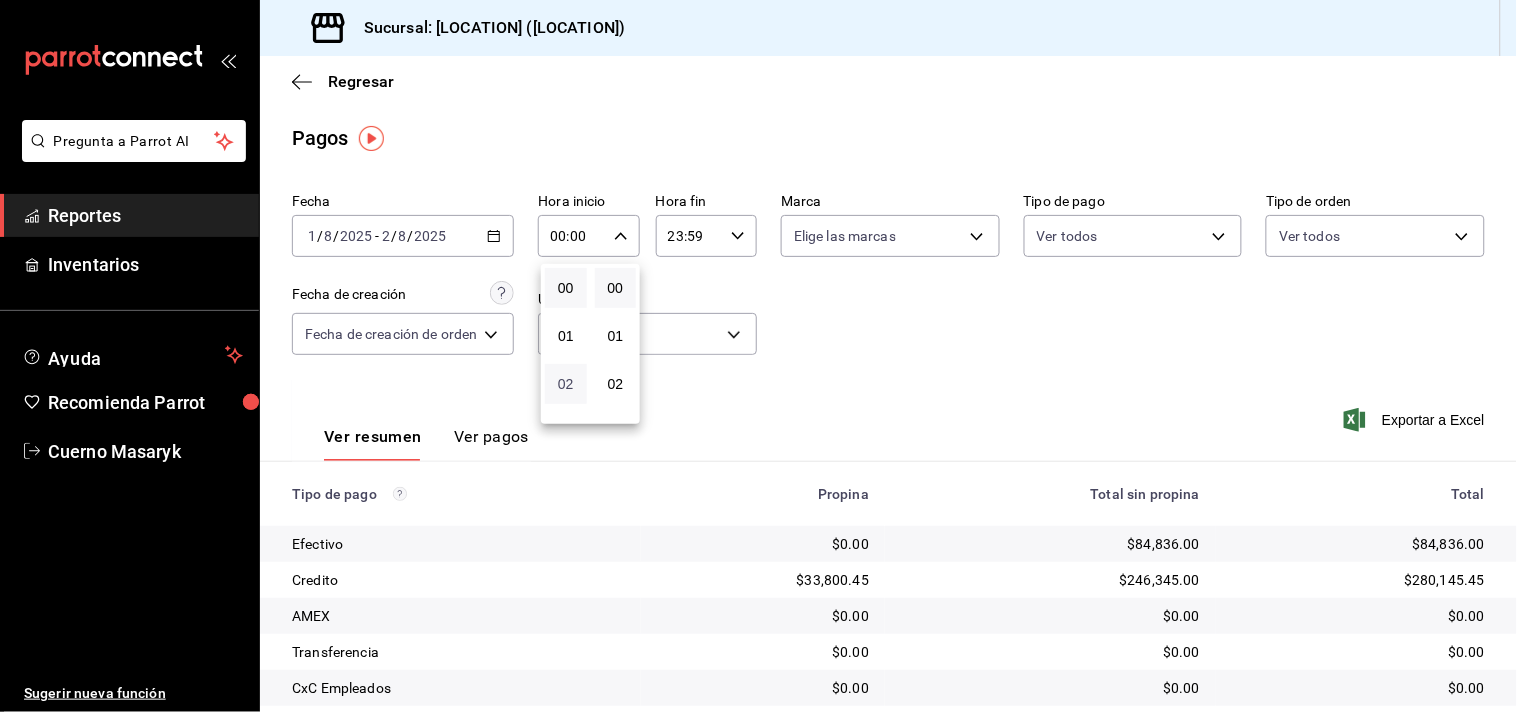 drag, startPoint x: 565, startPoint y: 385, endPoint x: 657, endPoint y: 288, distance: 133.68994 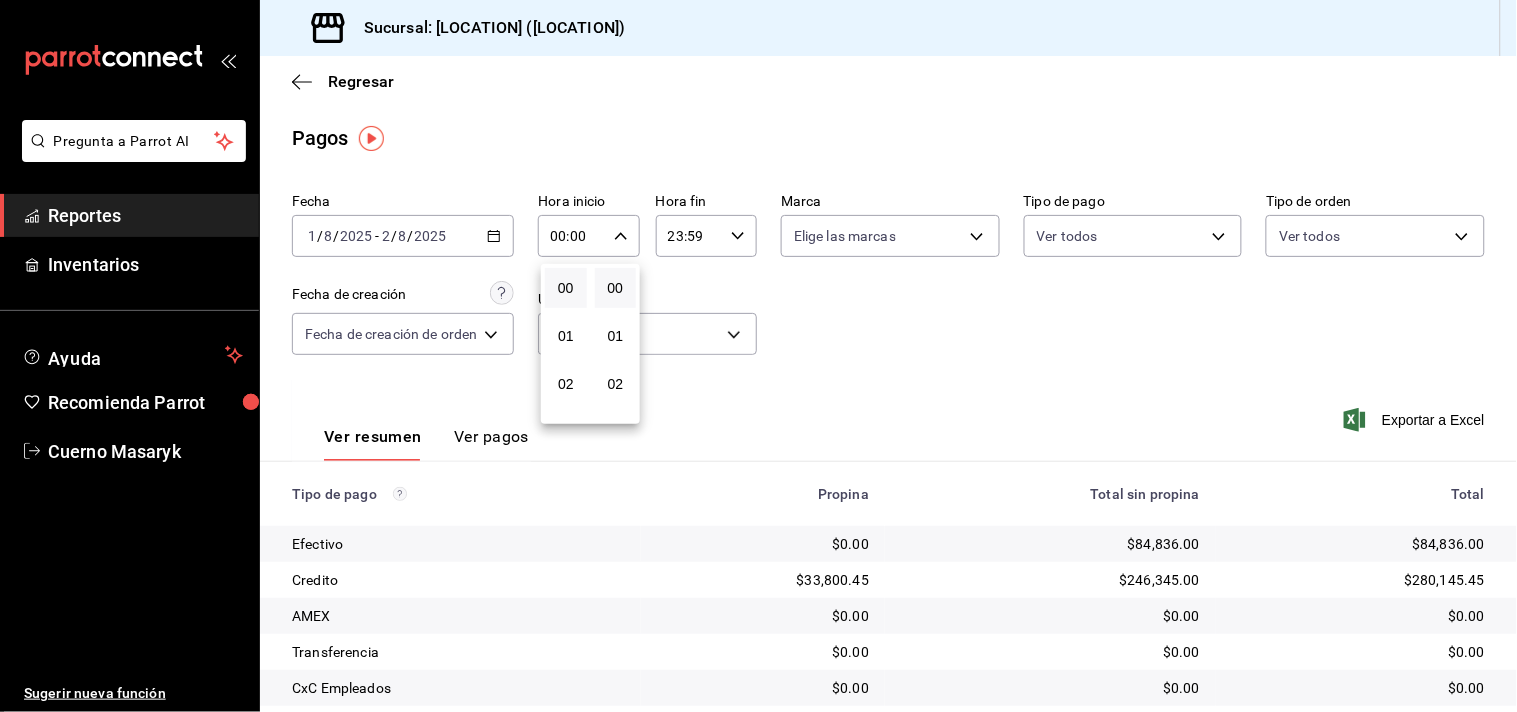 click on "02" at bounding box center (566, 384) 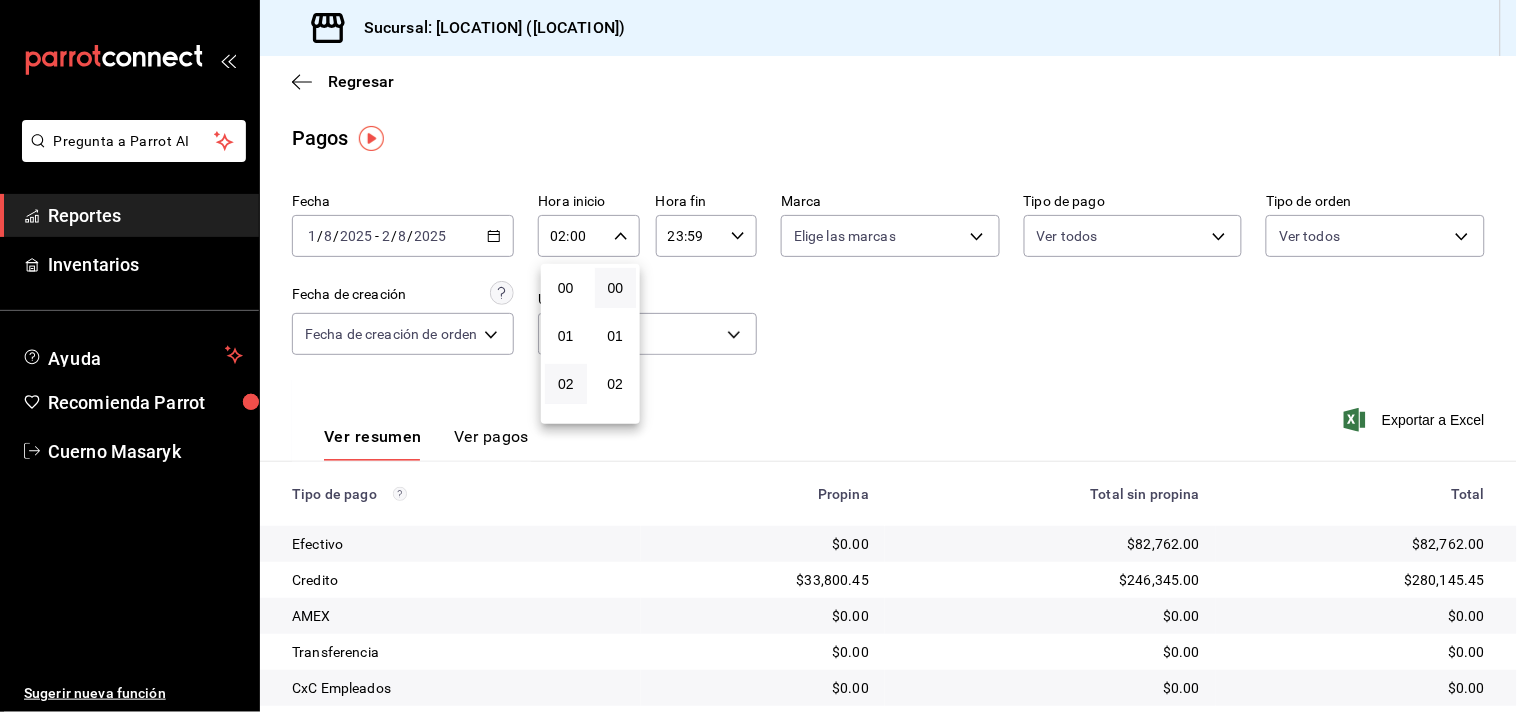 click at bounding box center [758, 356] 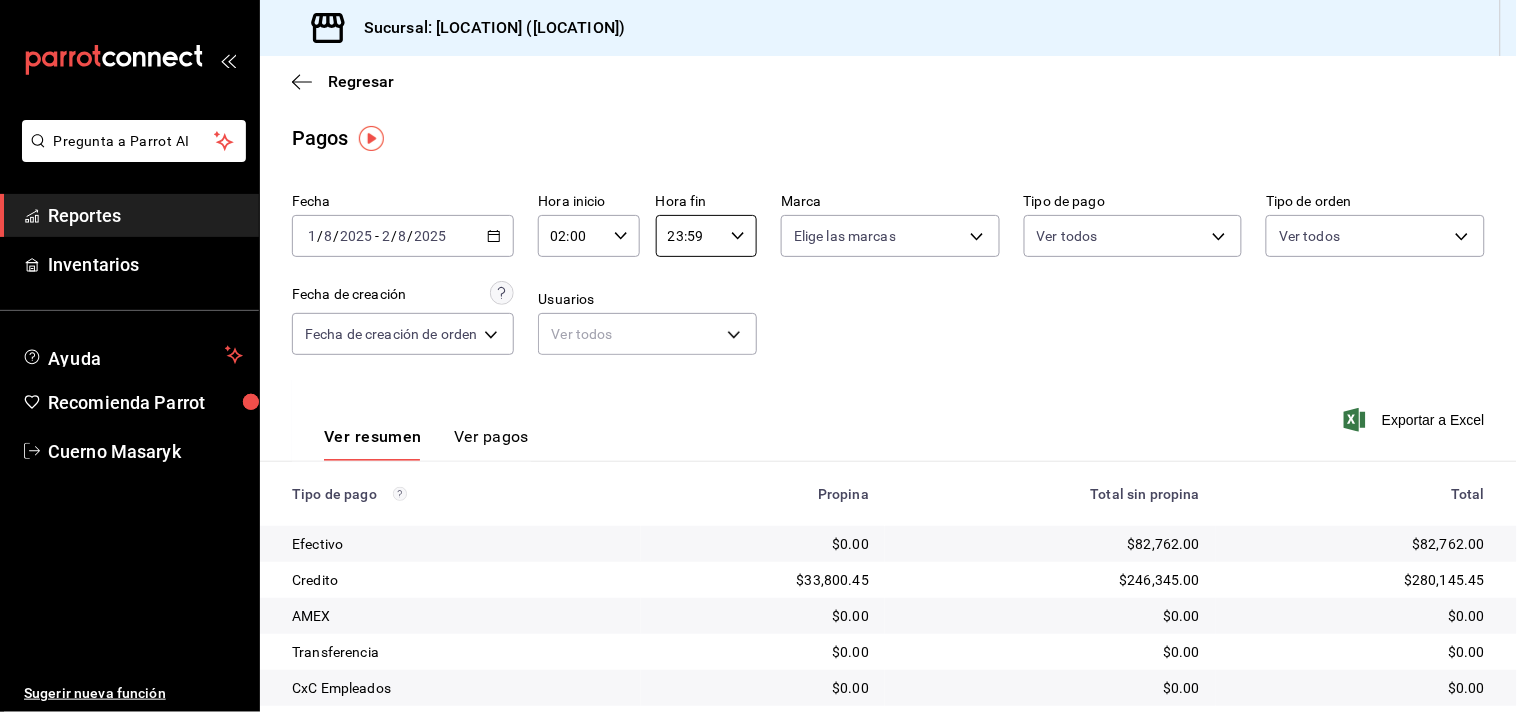 click on "23:59" at bounding box center (689, 236) 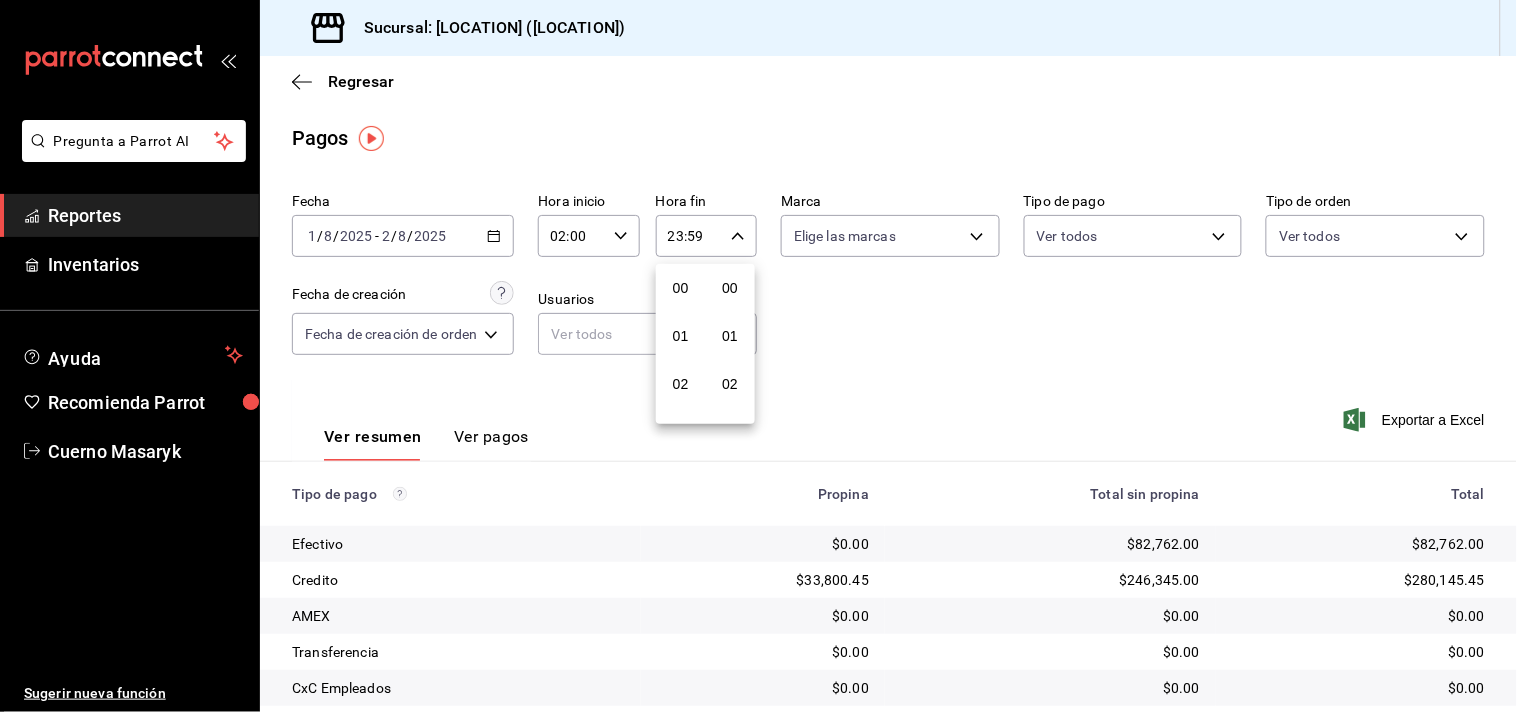 scroll, scrollTop: 981, scrollLeft: 0, axis: vertical 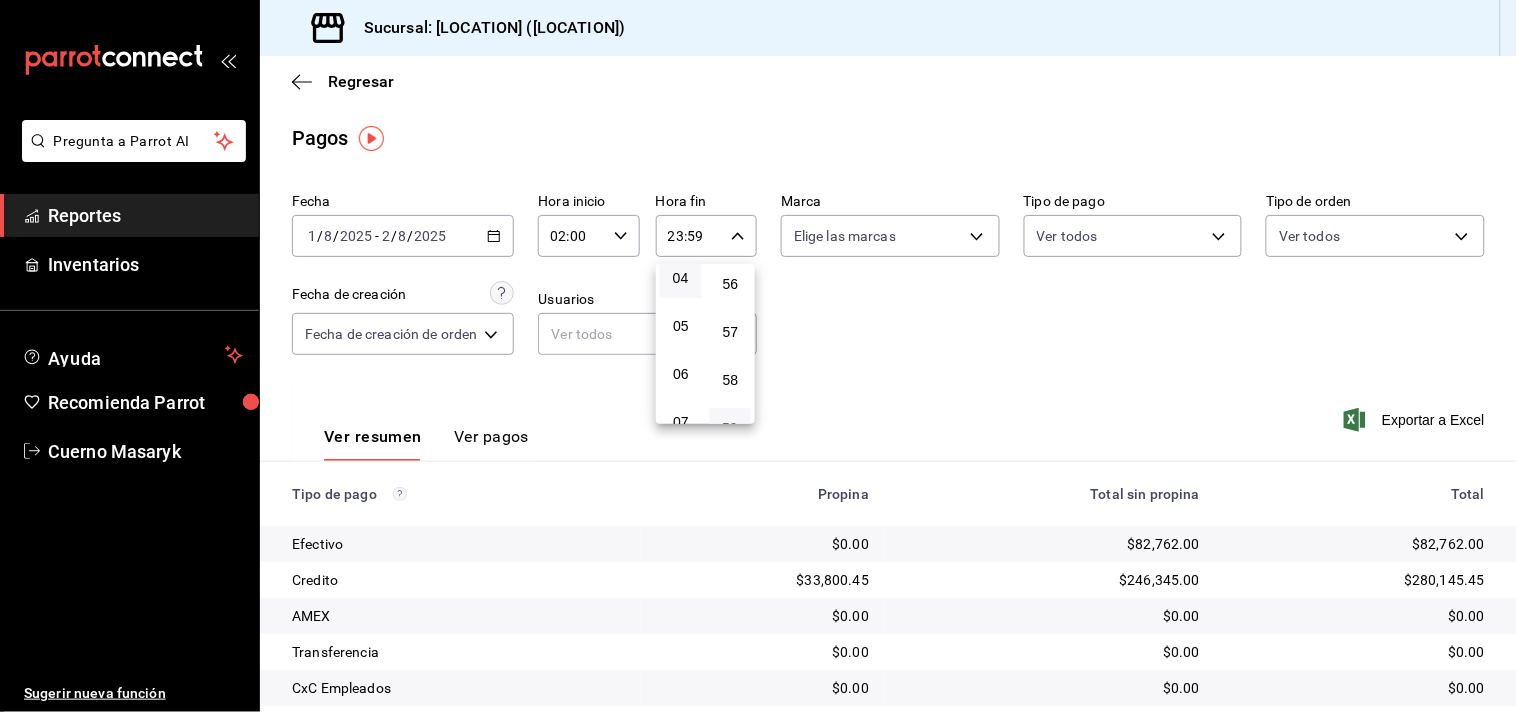 click on "04" at bounding box center (681, 278) 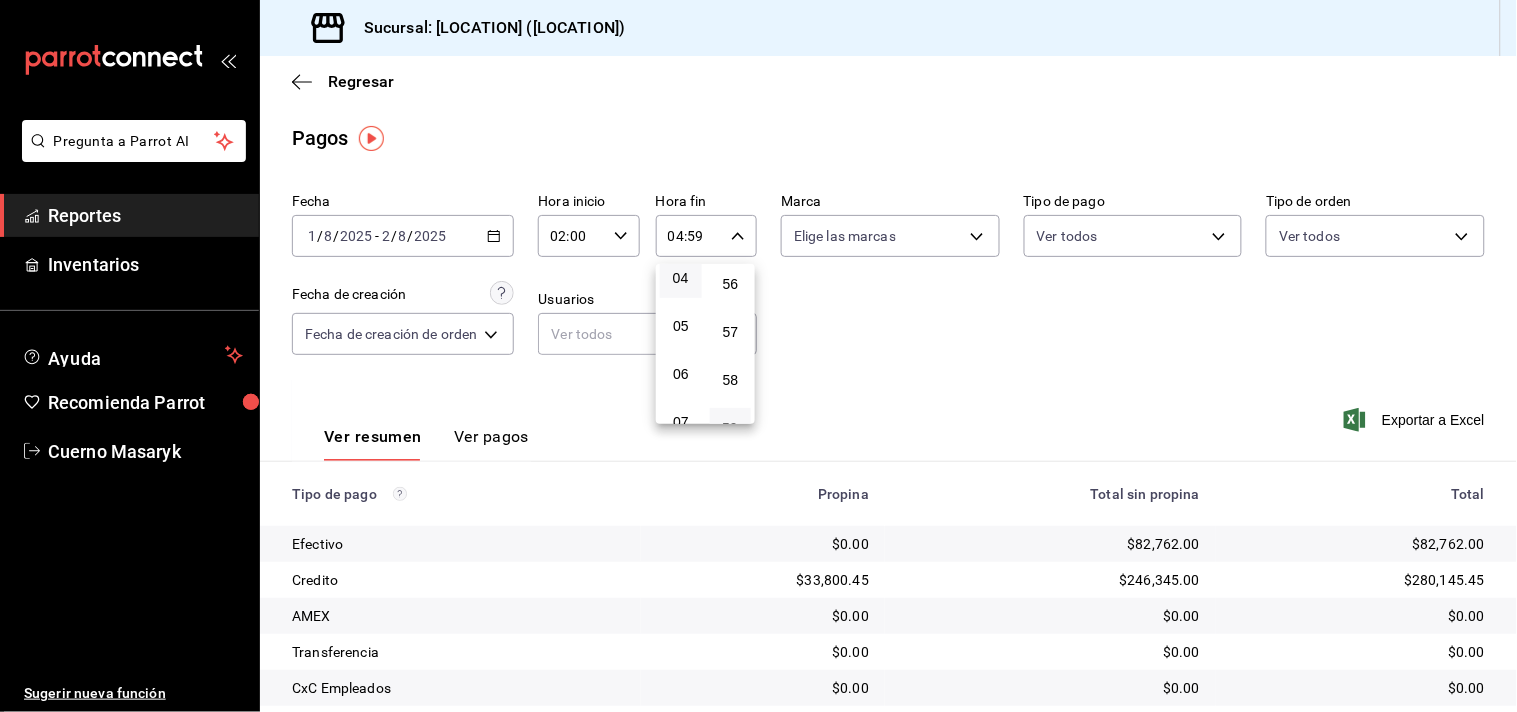 click at bounding box center (758, 356) 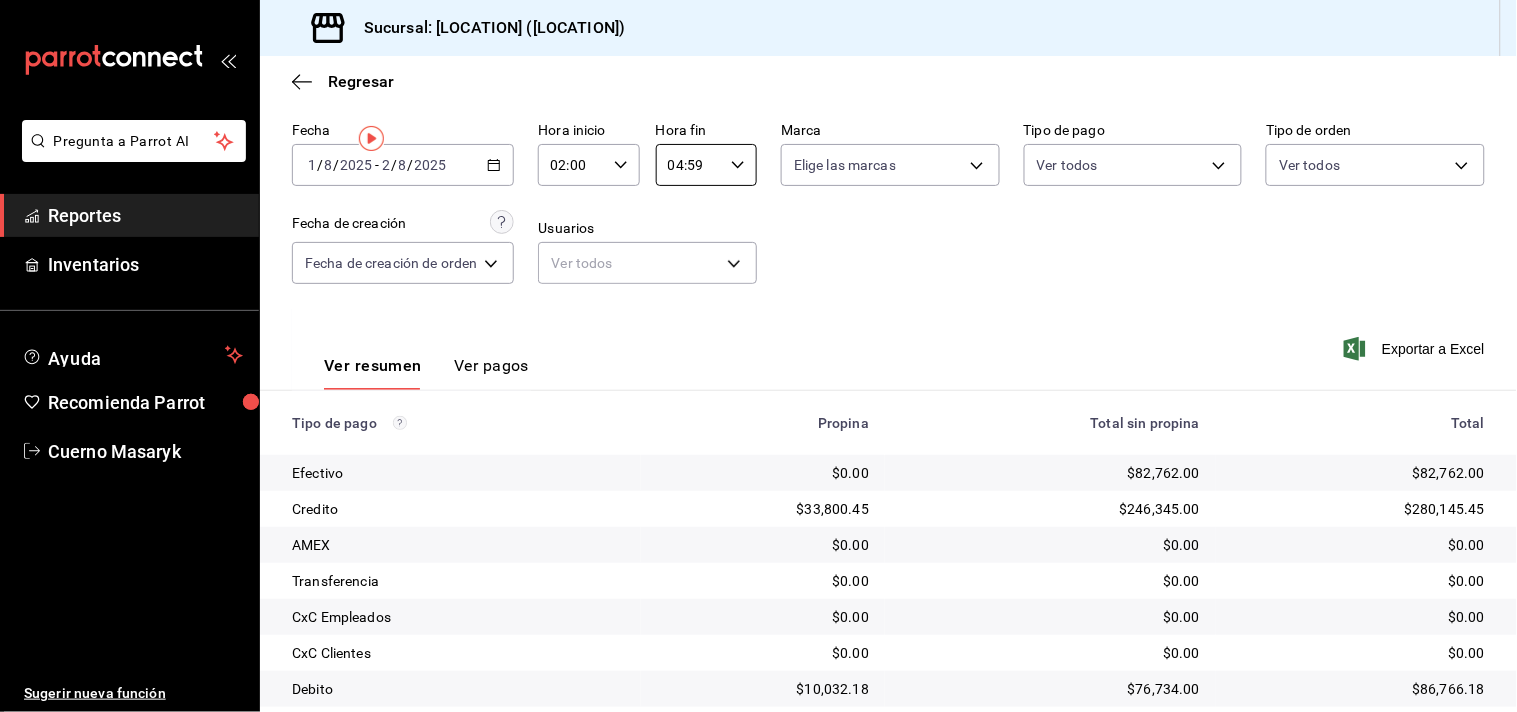 scroll, scrollTop: 111, scrollLeft: 0, axis: vertical 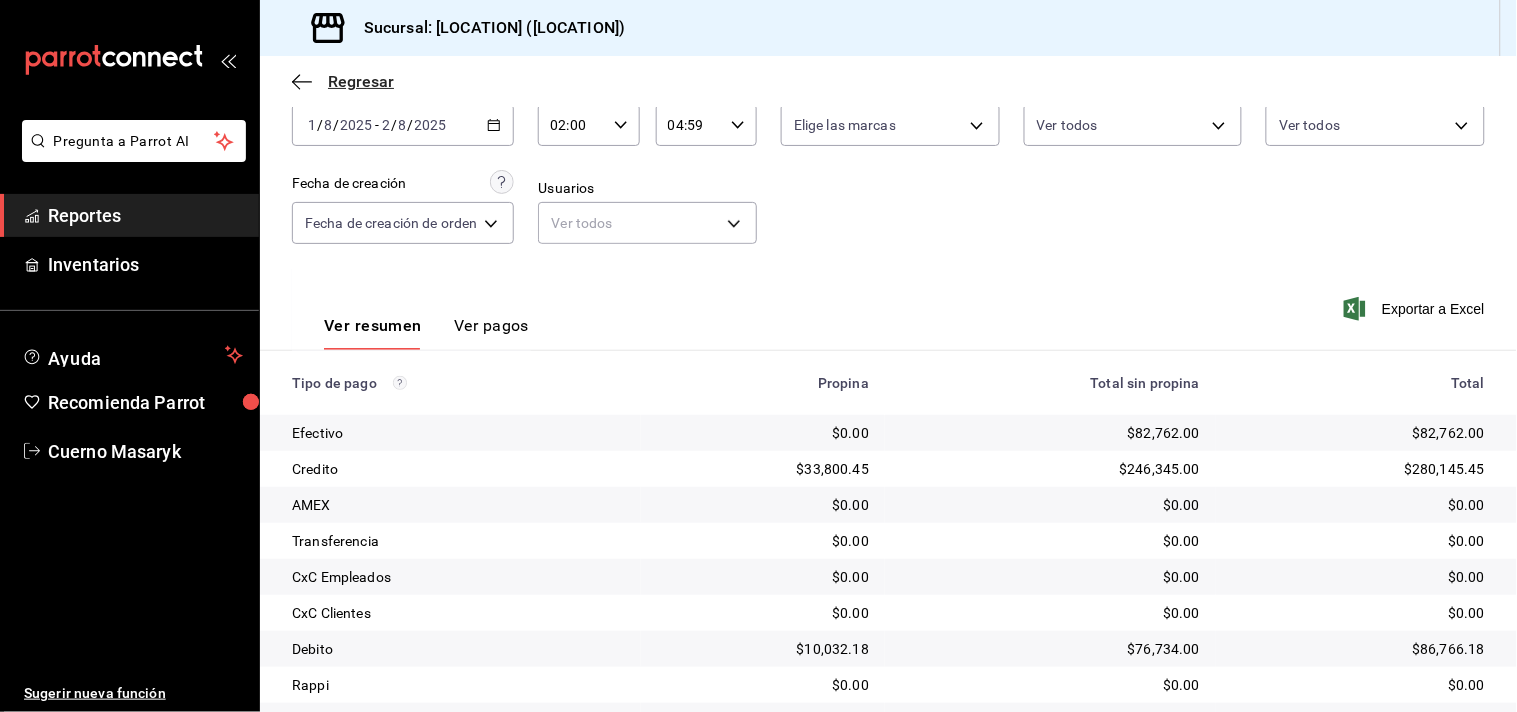 click 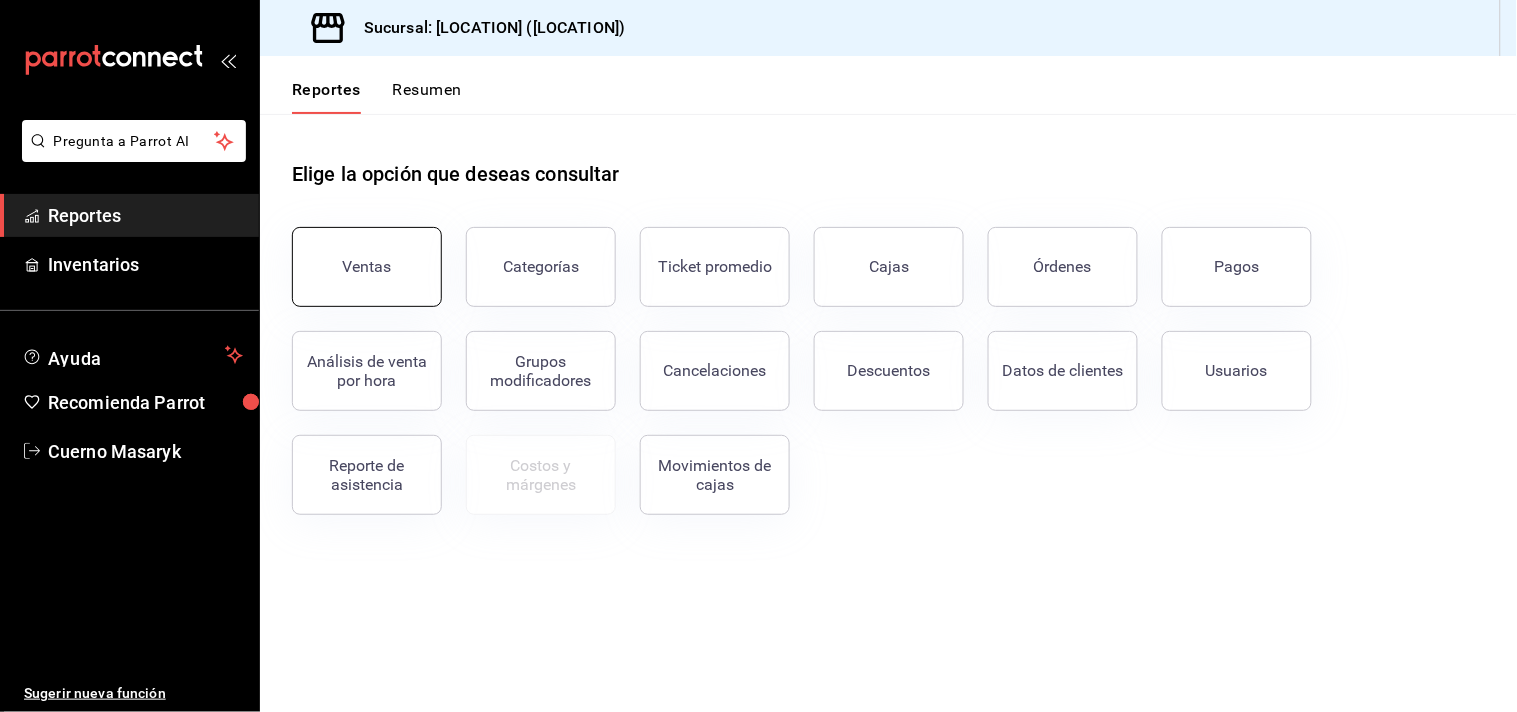 click on "Ventas" at bounding box center [367, 266] 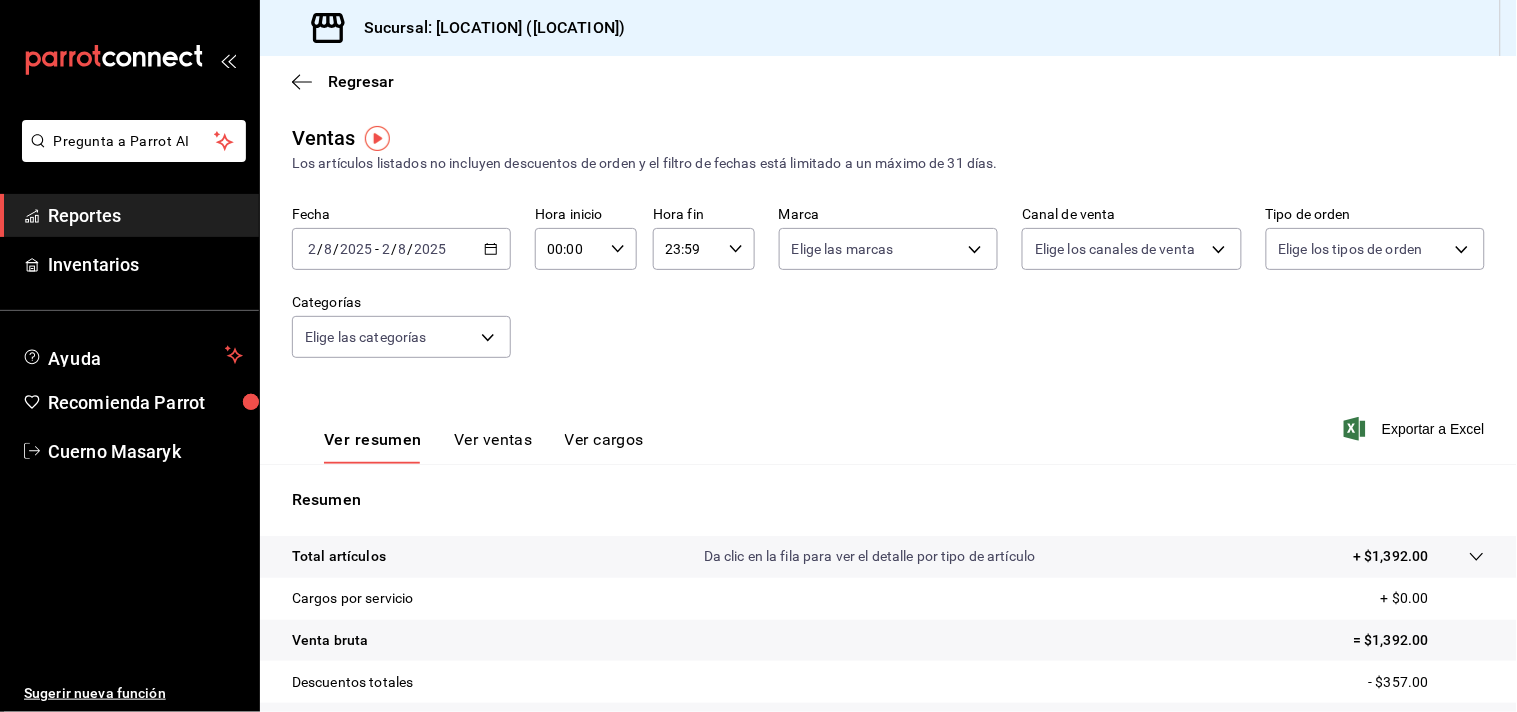 click on "2025" at bounding box center [356, 249] 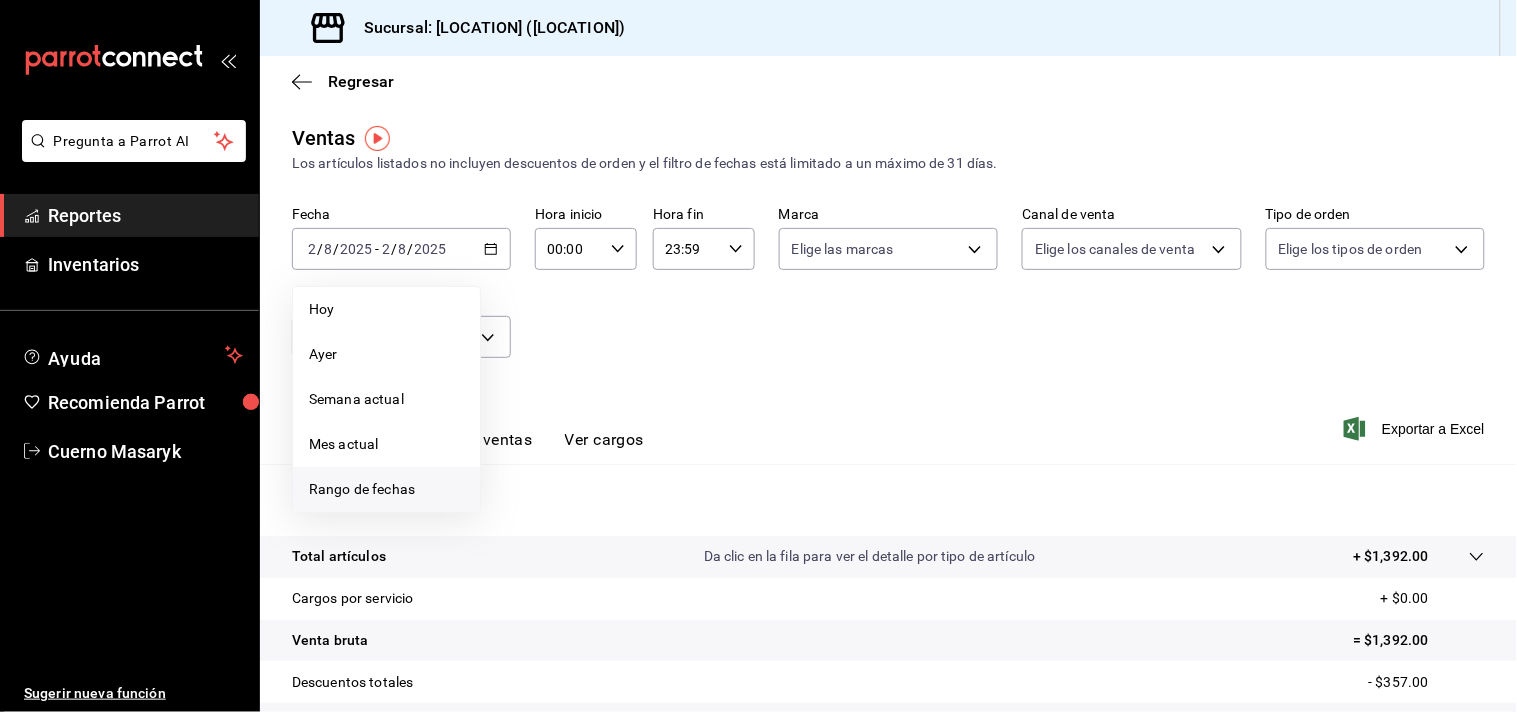 click on "Rango de fechas" at bounding box center [386, 489] 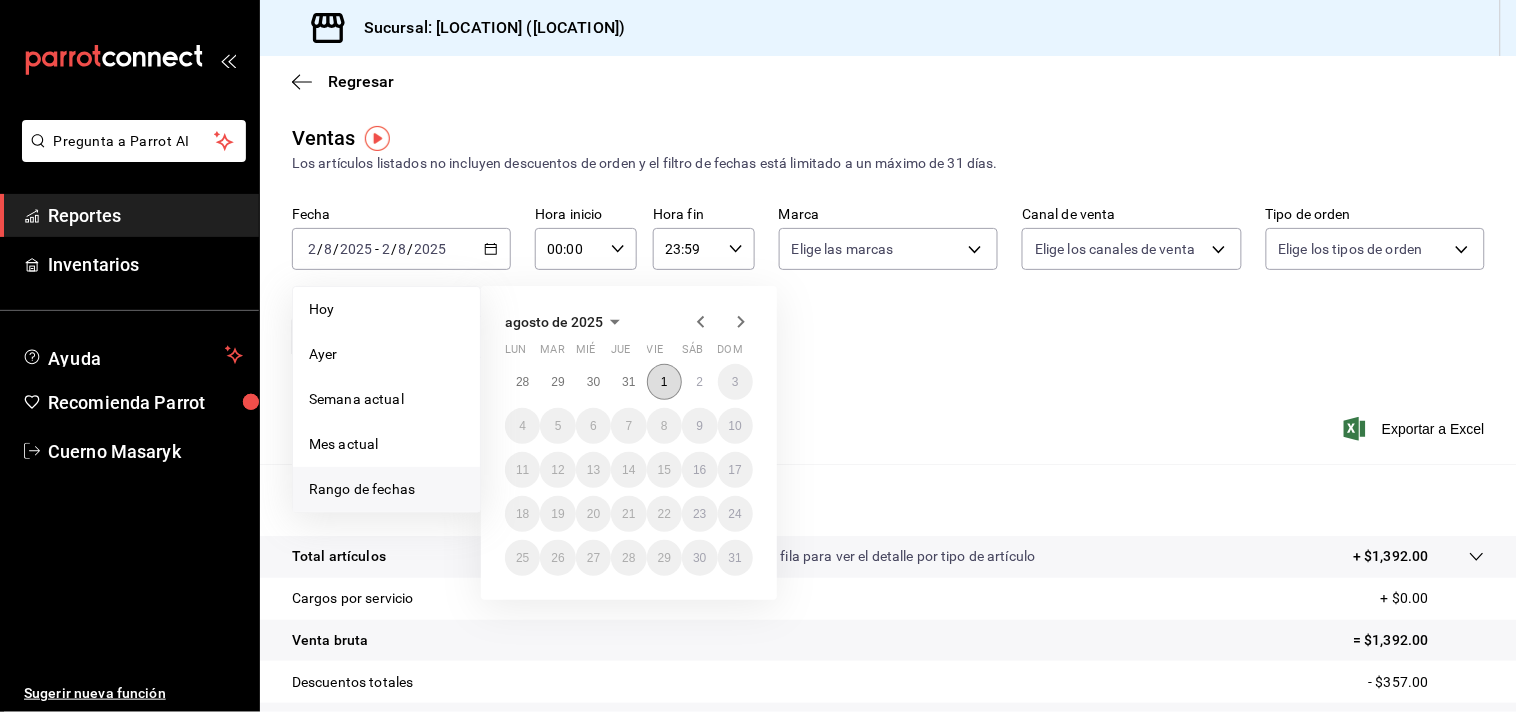 click on "1" at bounding box center [664, 382] 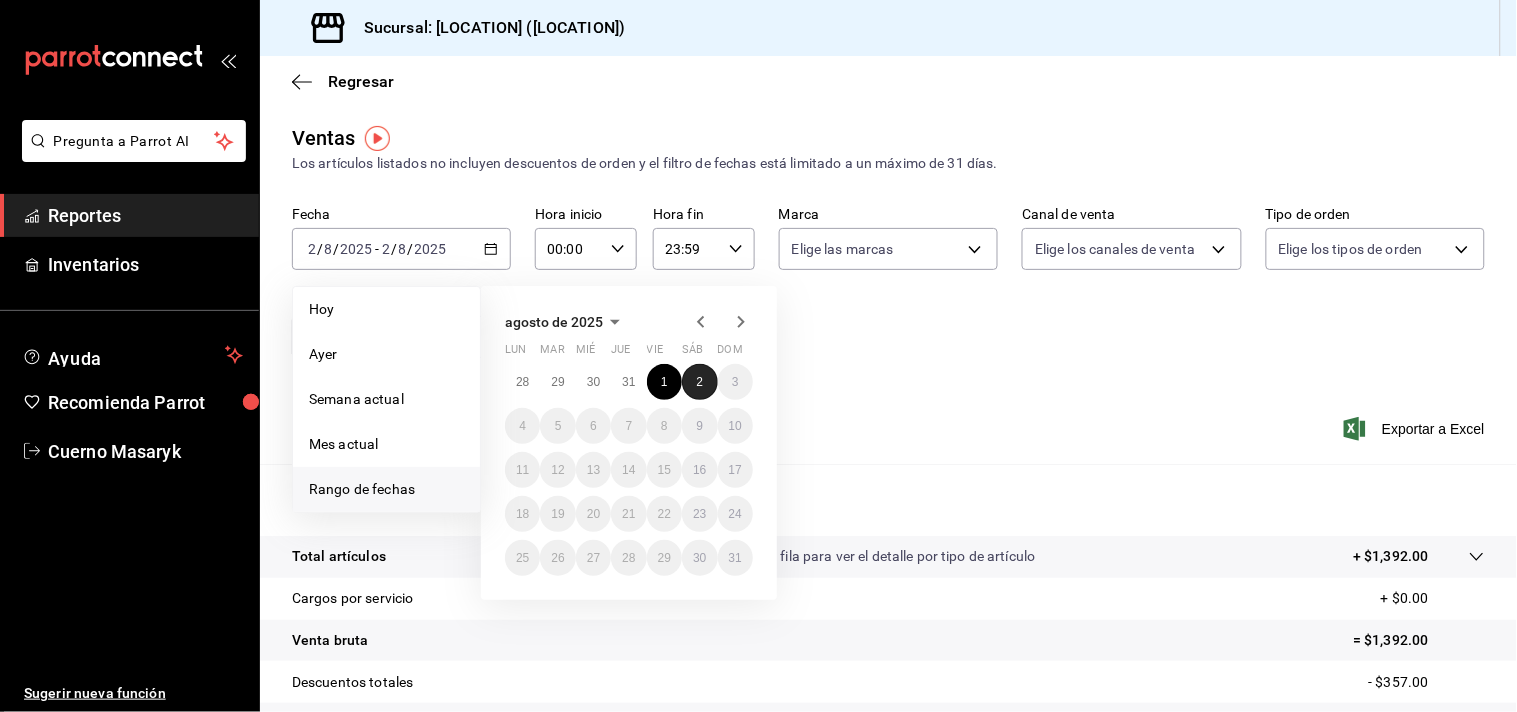 click on "2" at bounding box center [699, 382] 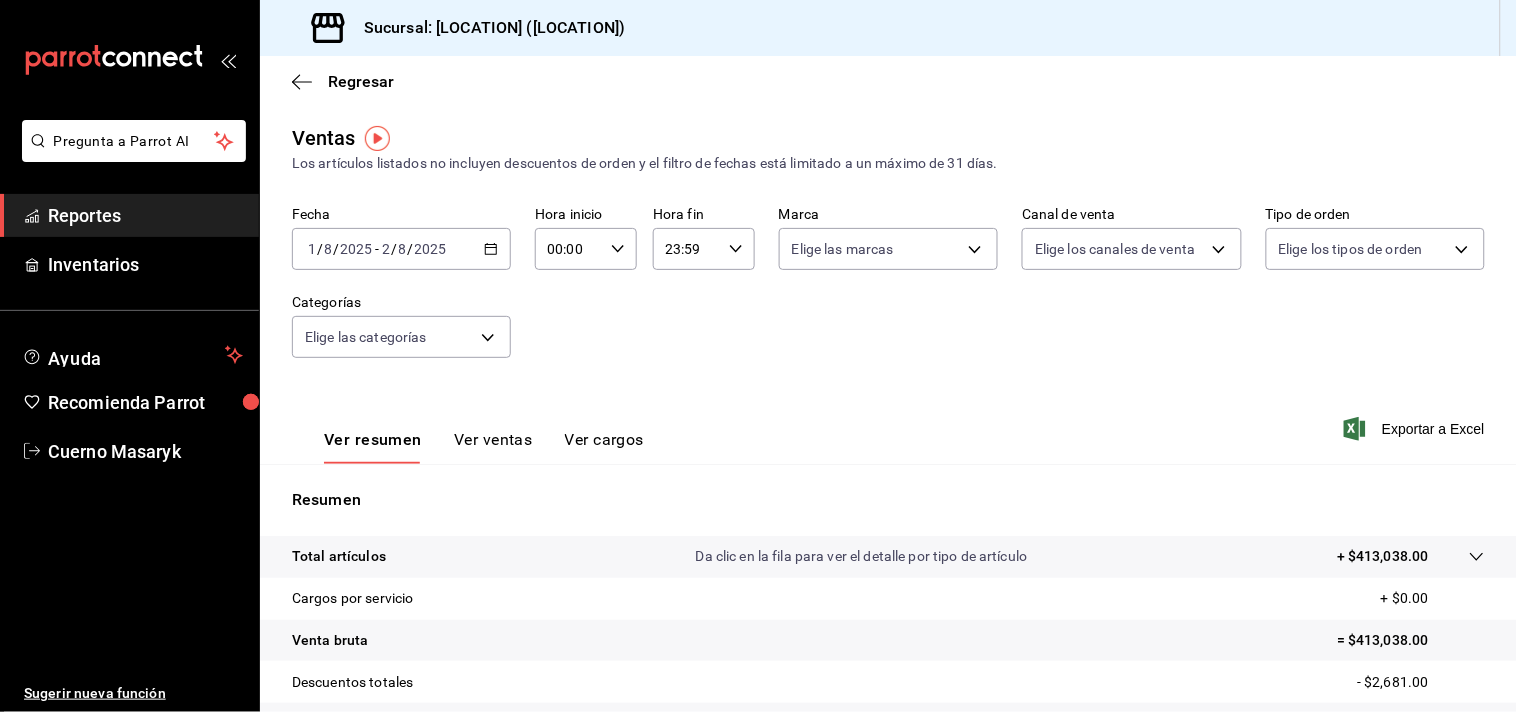 click on "00:00" at bounding box center (569, 249) 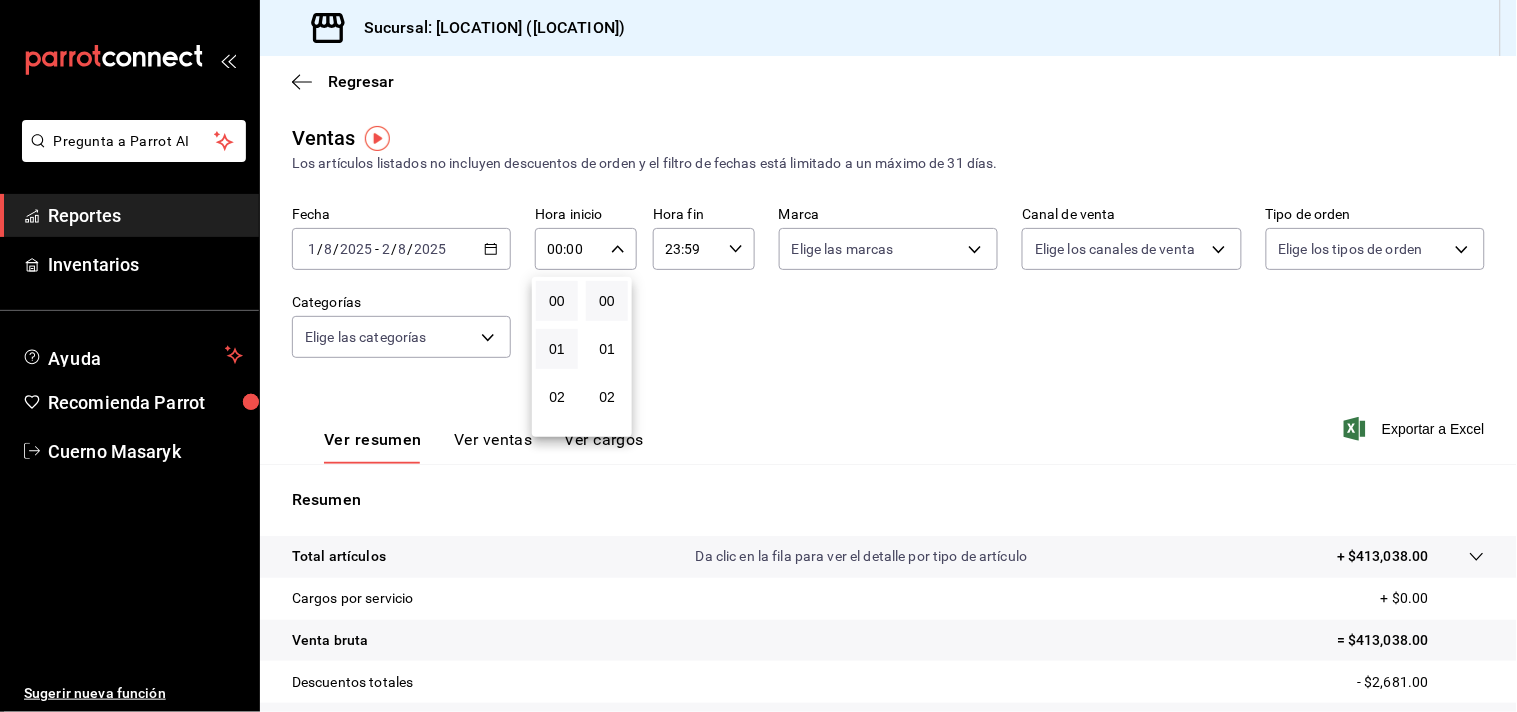 click on "01" at bounding box center (557, 349) 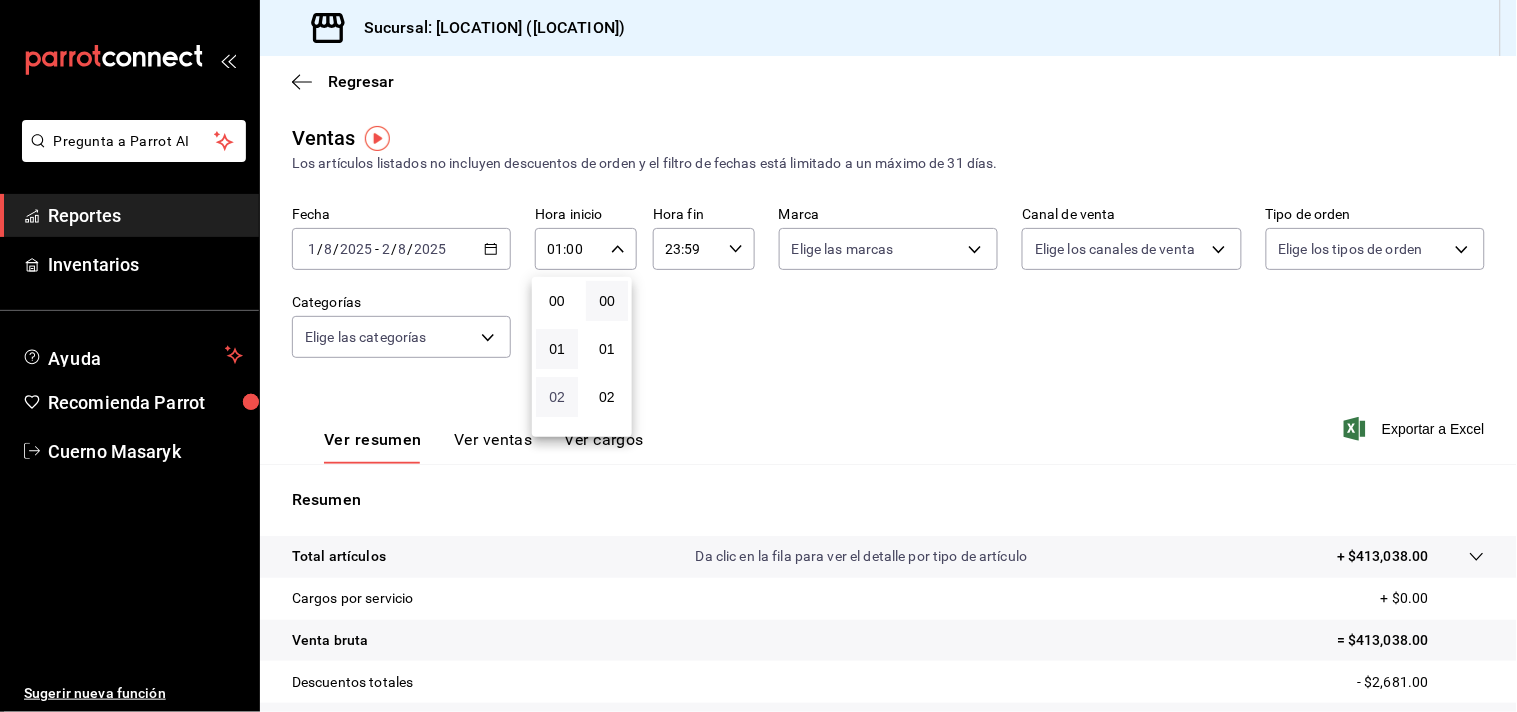 click on "02" at bounding box center (557, 397) 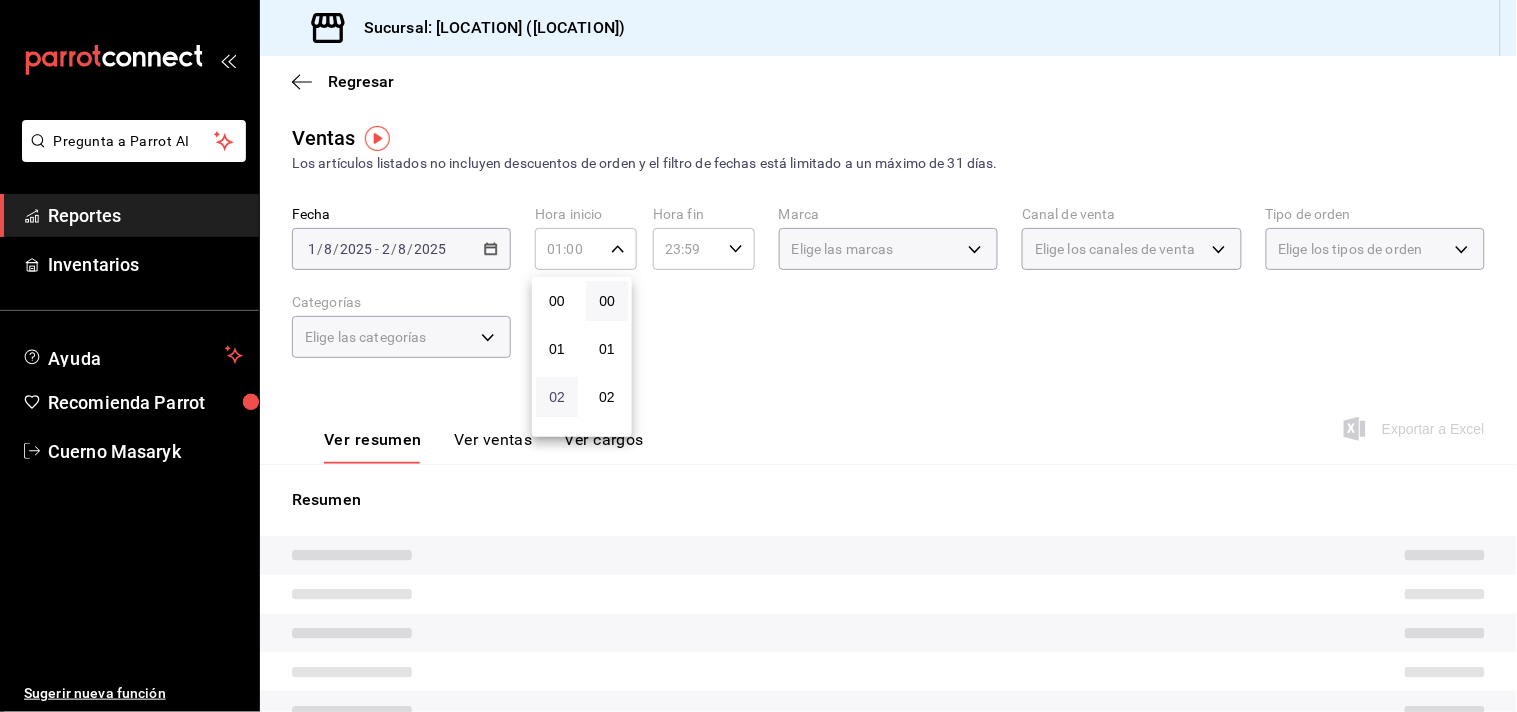 type on "02:00" 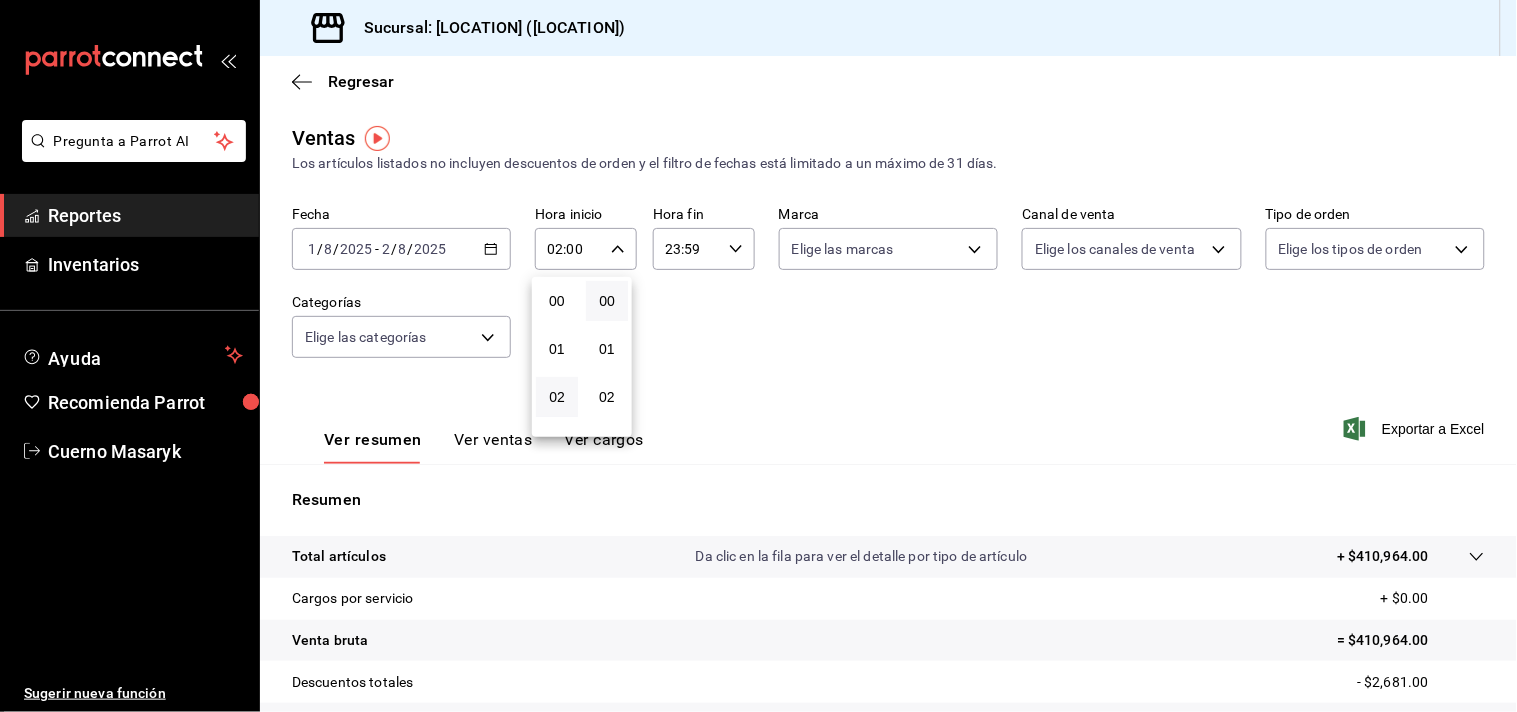 click at bounding box center [758, 356] 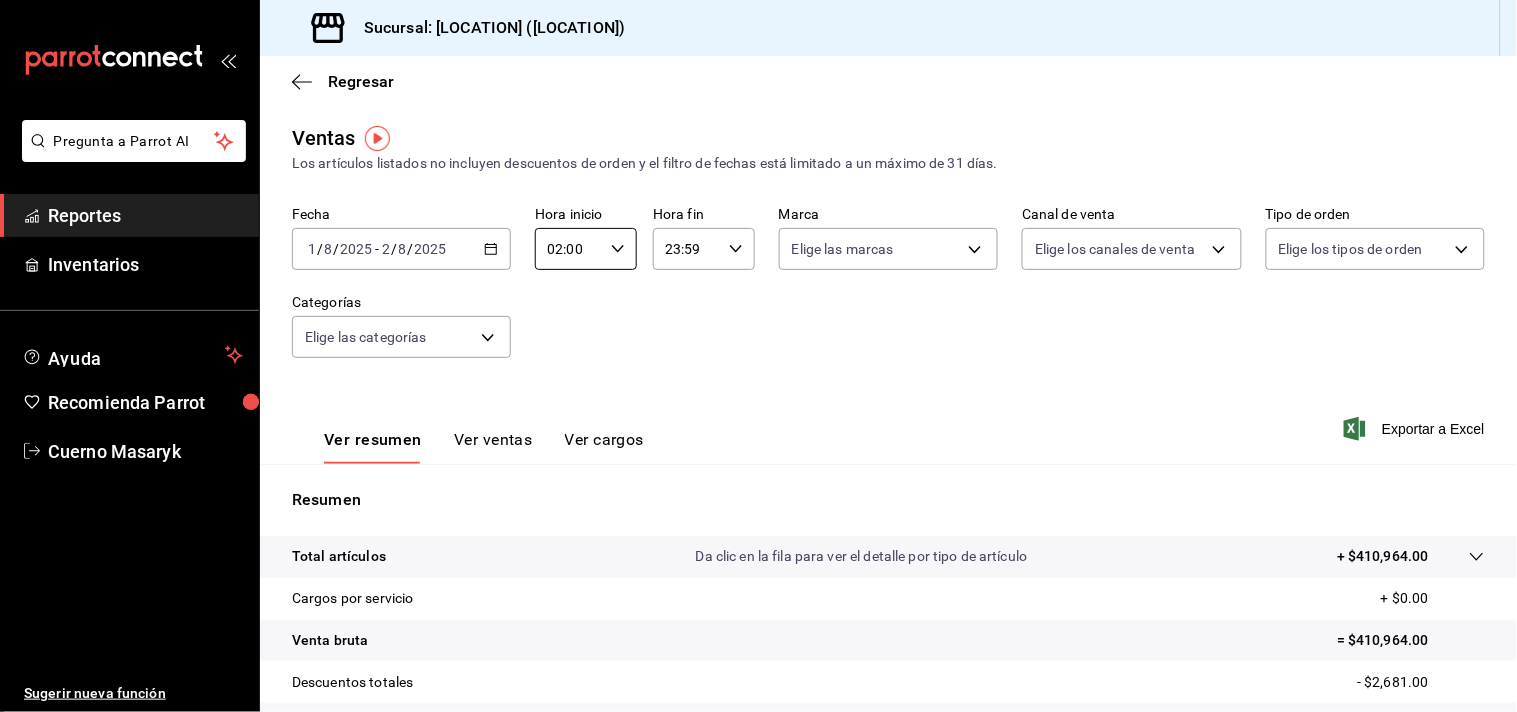 click on "23:59" at bounding box center [687, 249] 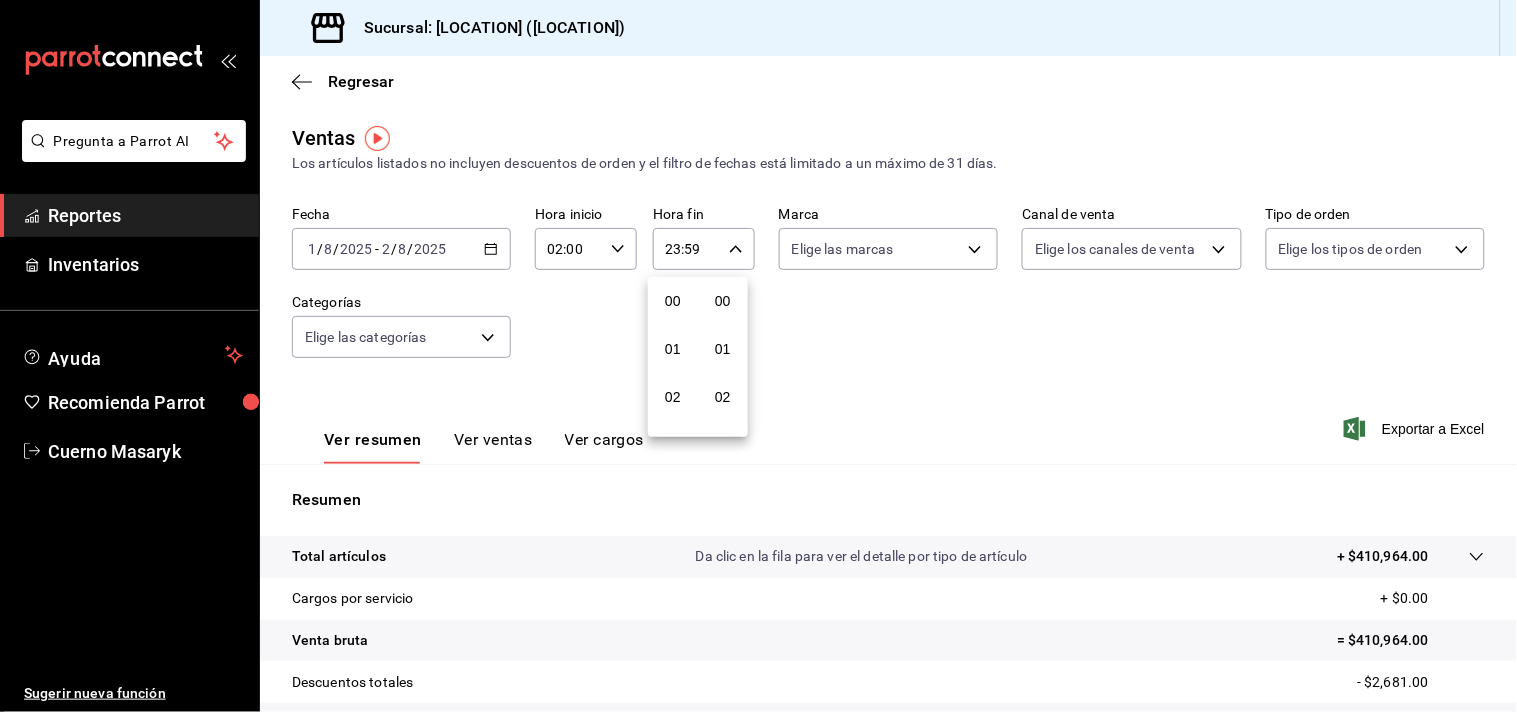 scroll, scrollTop: 981, scrollLeft: 0, axis: vertical 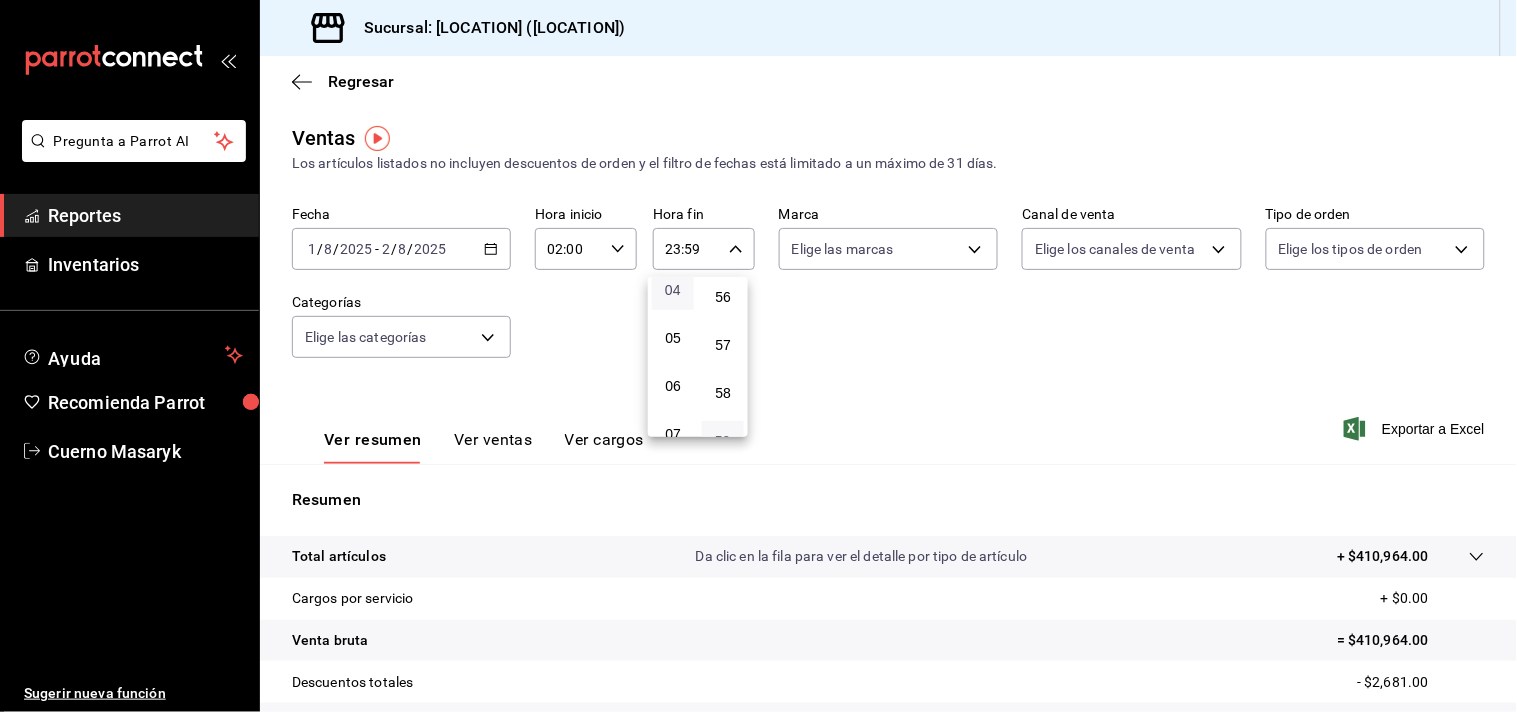 click on "04" at bounding box center [673, 290] 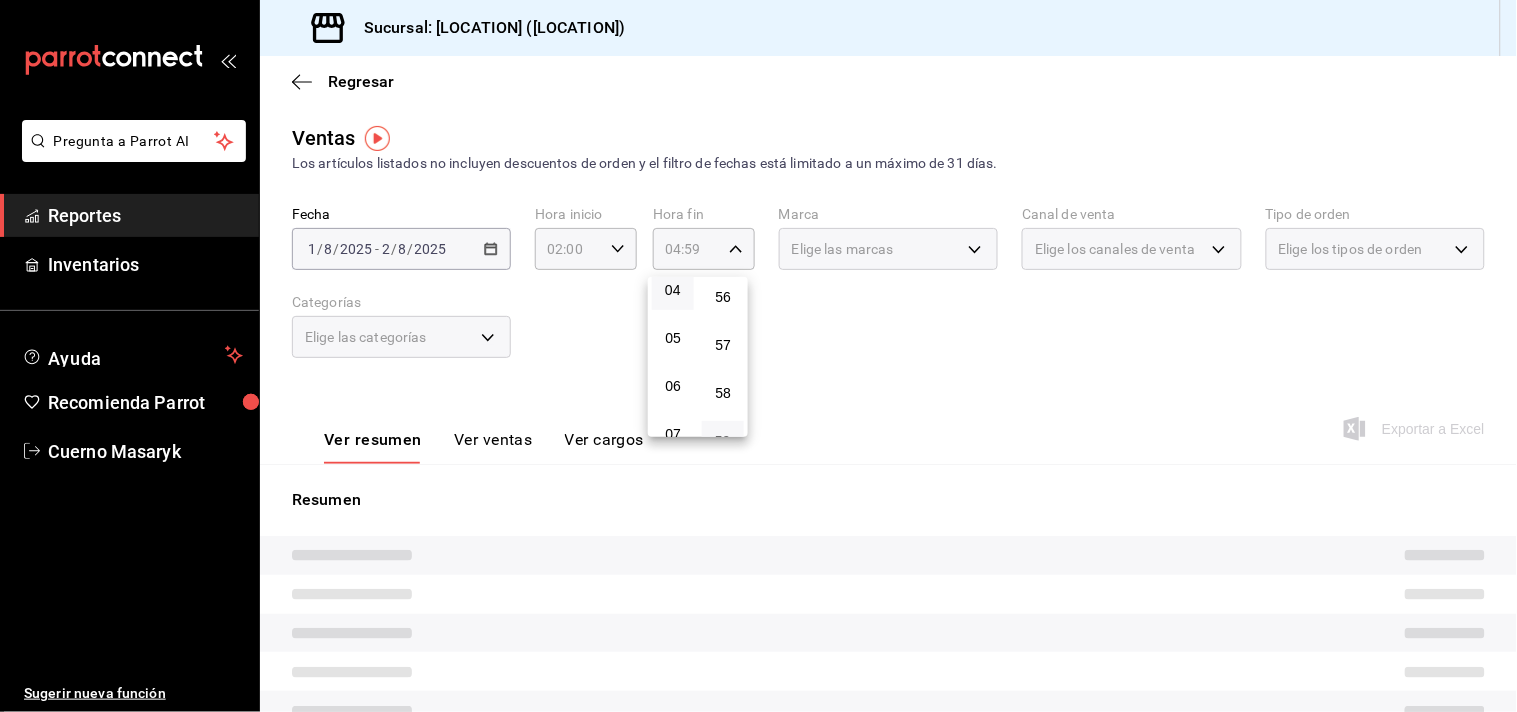 click at bounding box center [758, 356] 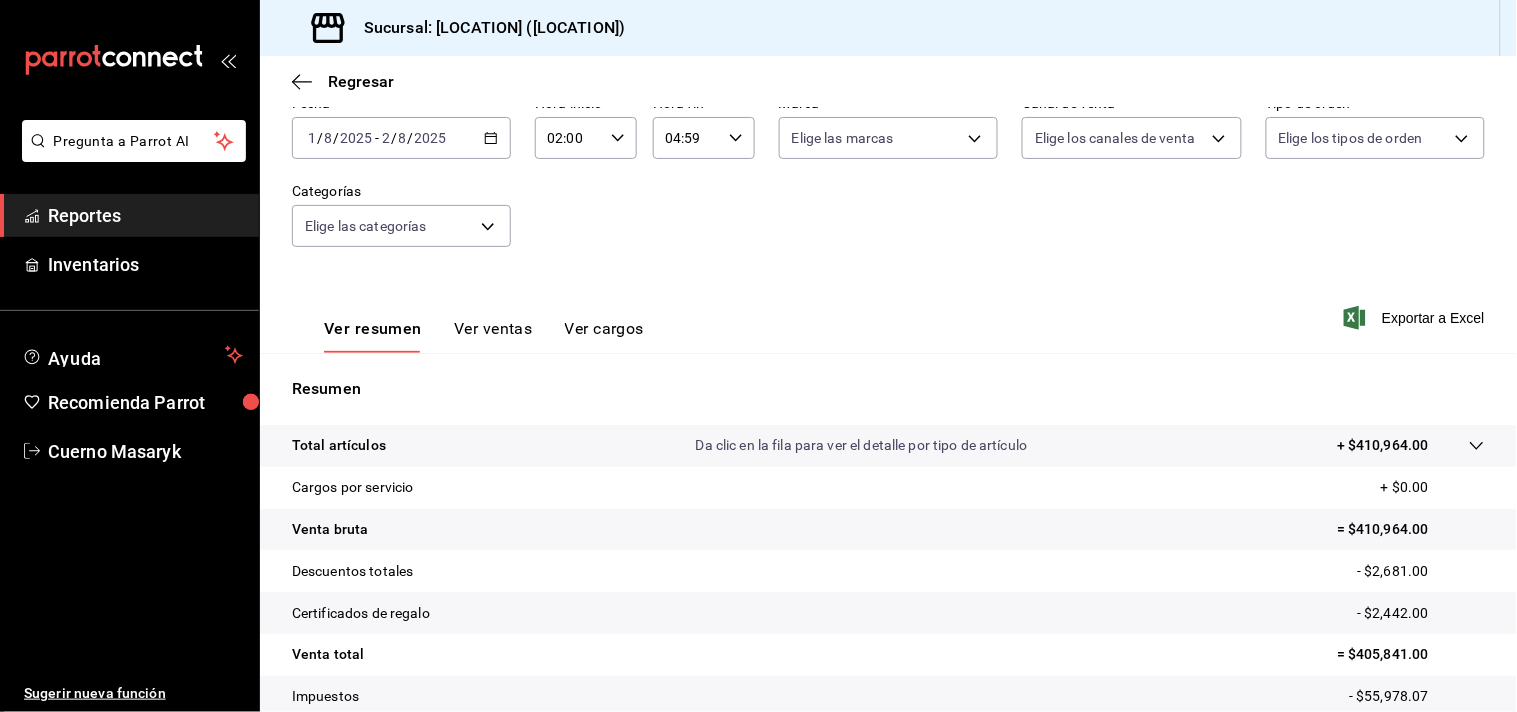 scroll, scrollTop: 222, scrollLeft: 0, axis: vertical 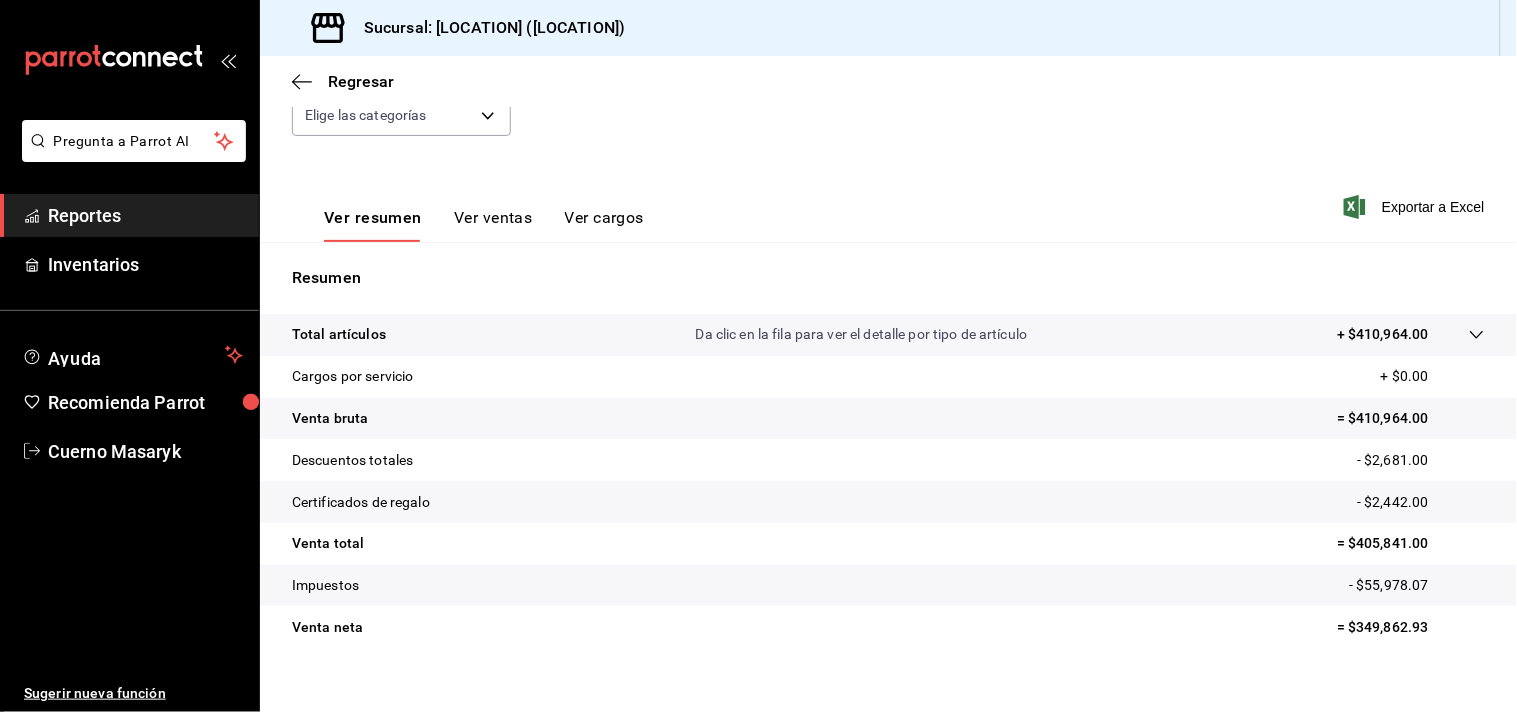click on "Da clic en la fila para ver el detalle por tipo de artículo" at bounding box center [862, 334] 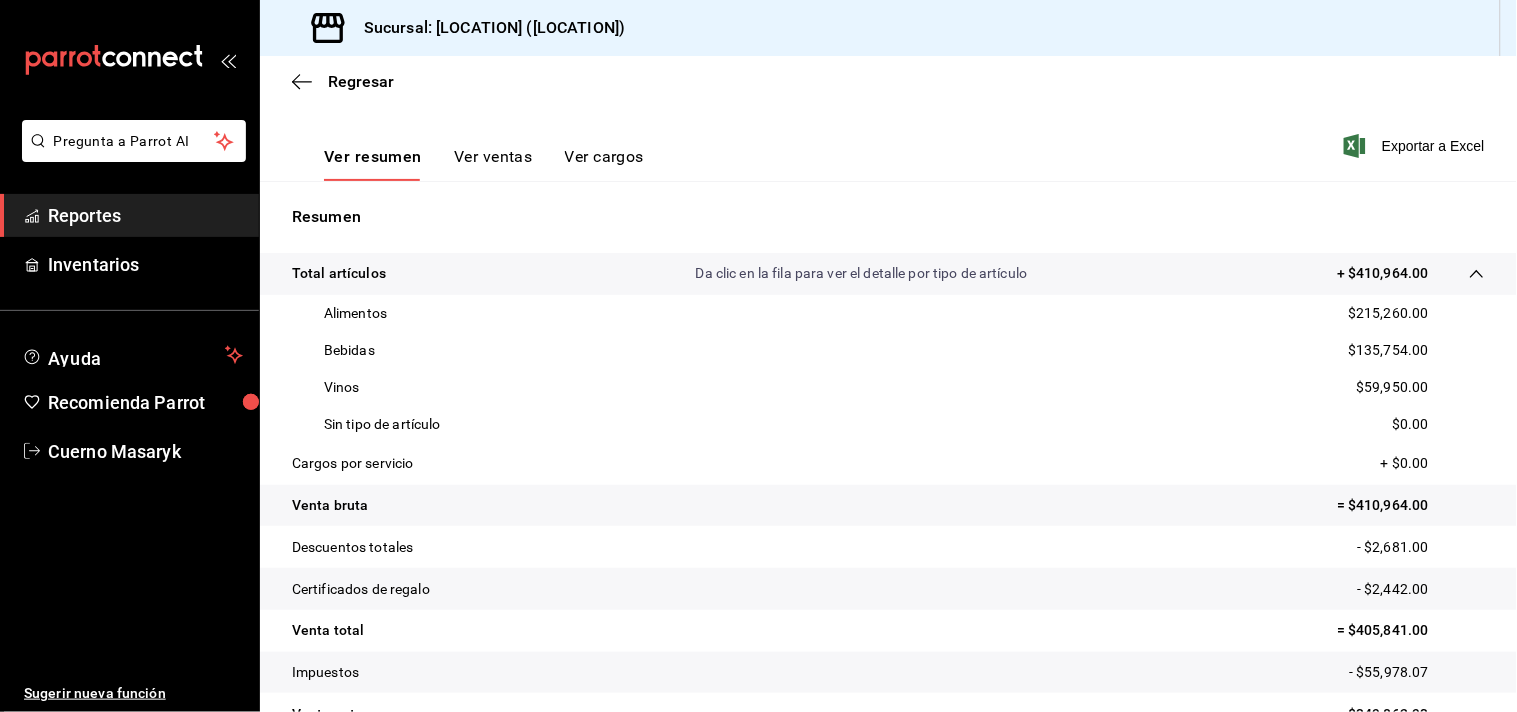 scroll, scrollTop: 394, scrollLeft: 0, axis: vertical 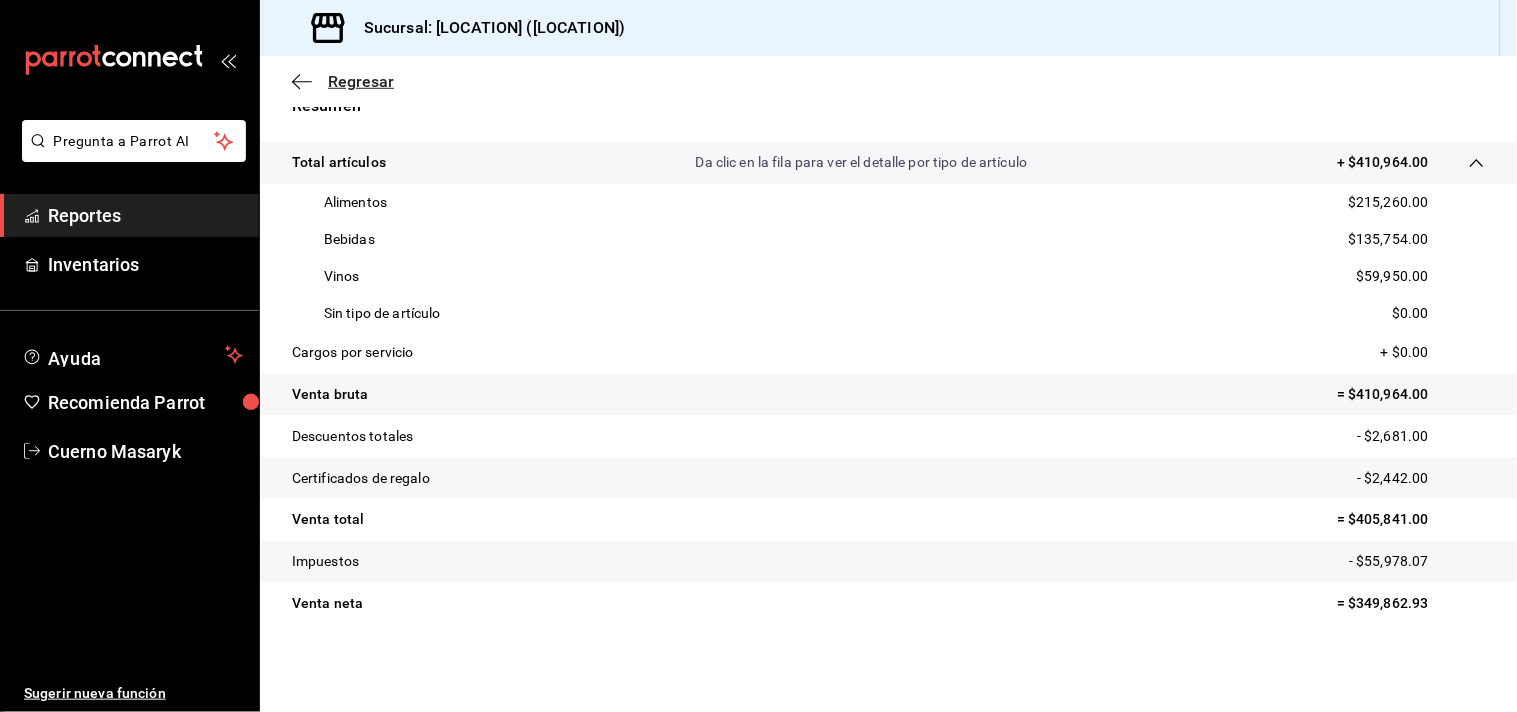 click 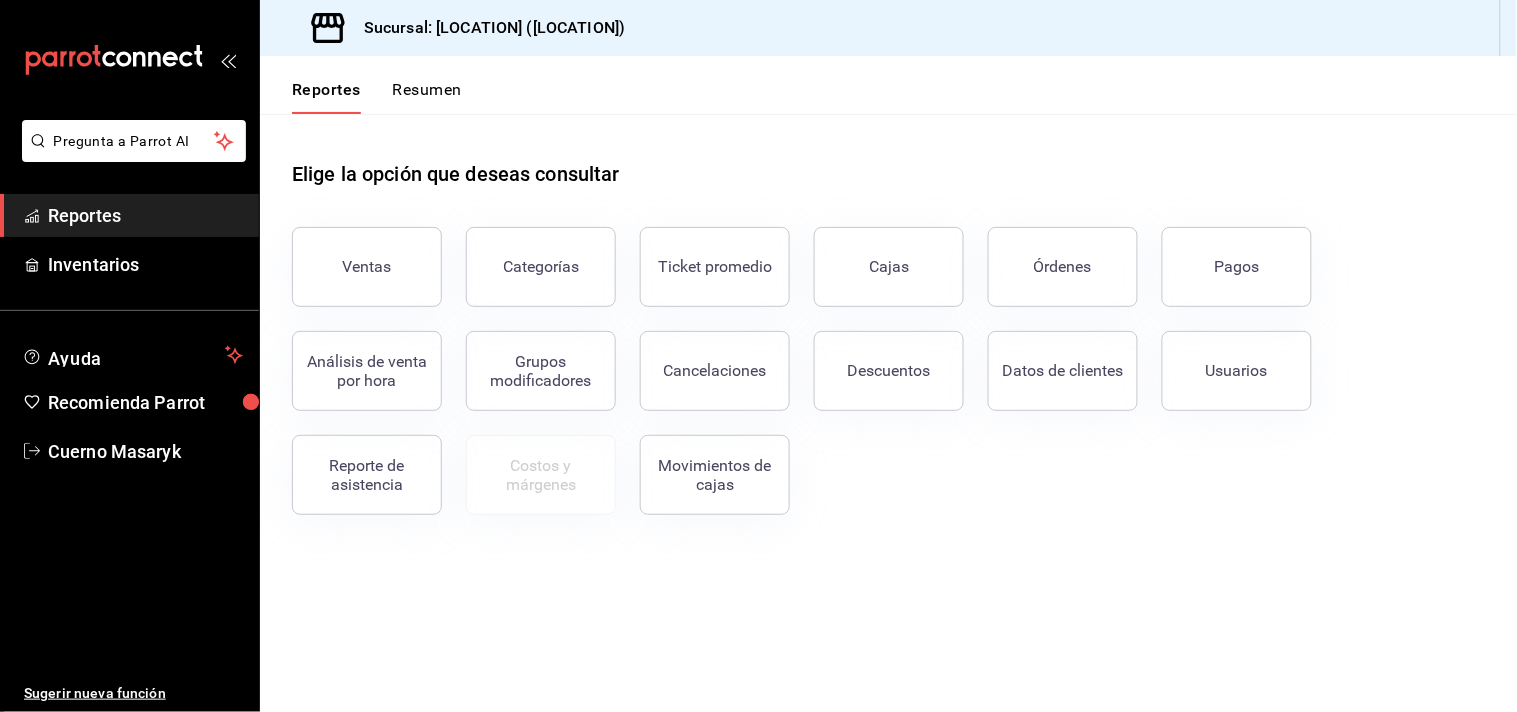 click on "Elige la opción que deseas consultar Ventas Categorías Ticket promedio Cajas Órdenes Pagos Análisis de venta por hora Grupos modificadores Cancelaciones Descuentos Datos de clientes Usuarios Reporte de asistencia Costos y márgenes Movimientos de cajas" at bounding box center [888, 413] 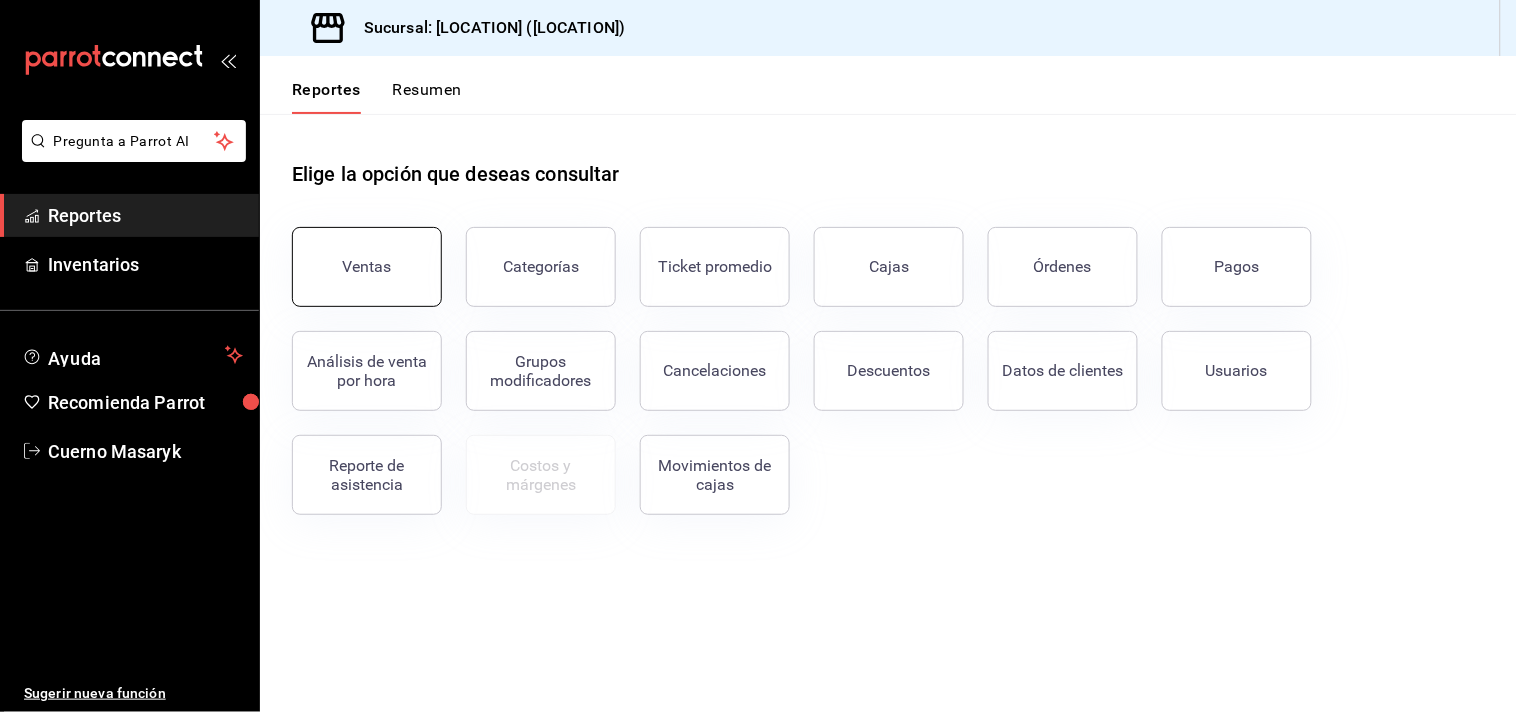 click on "Ventas" at bounding box center (367, 267) 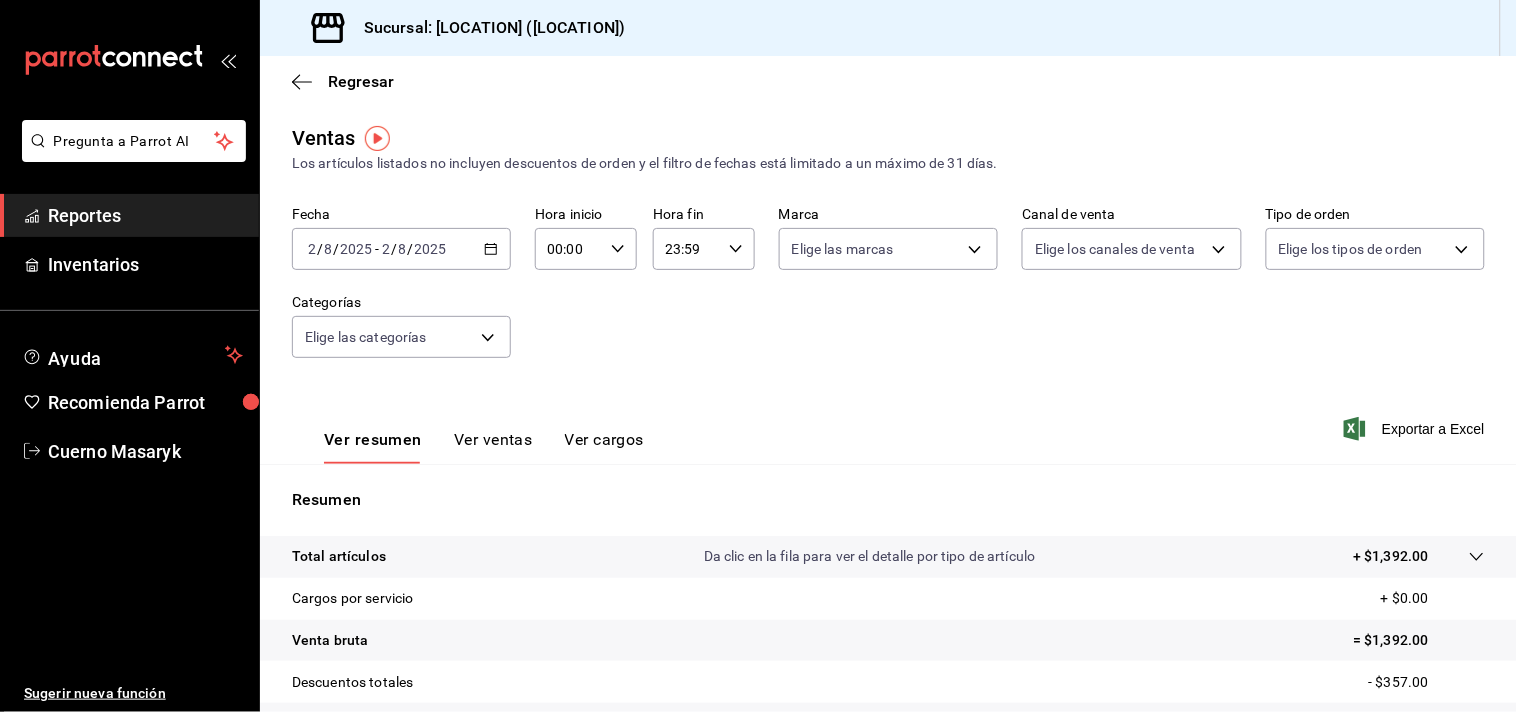 click on "2025" at bounding box center (356, 249) 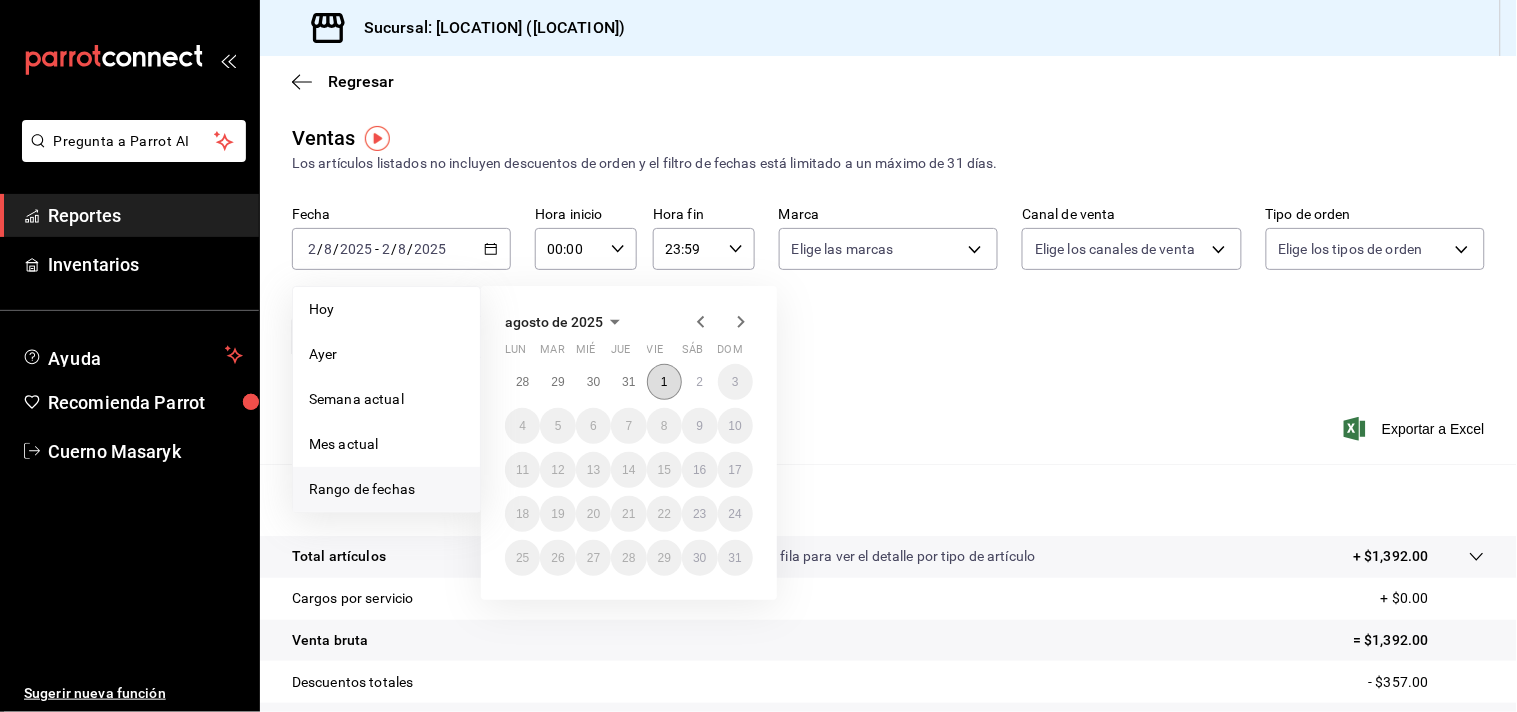click on "1" at bounding box center (664, 382) 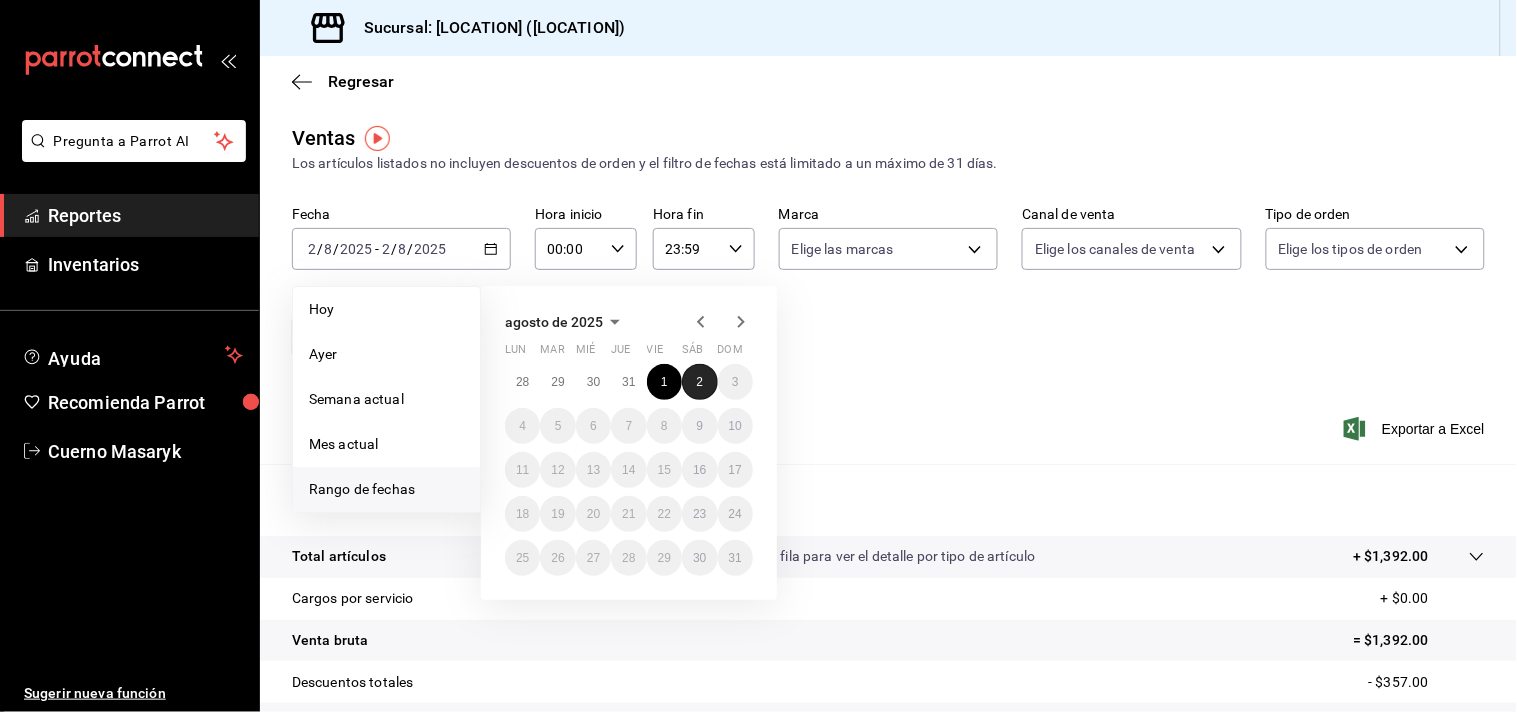 click on "2" at bounding box center [699, 382] 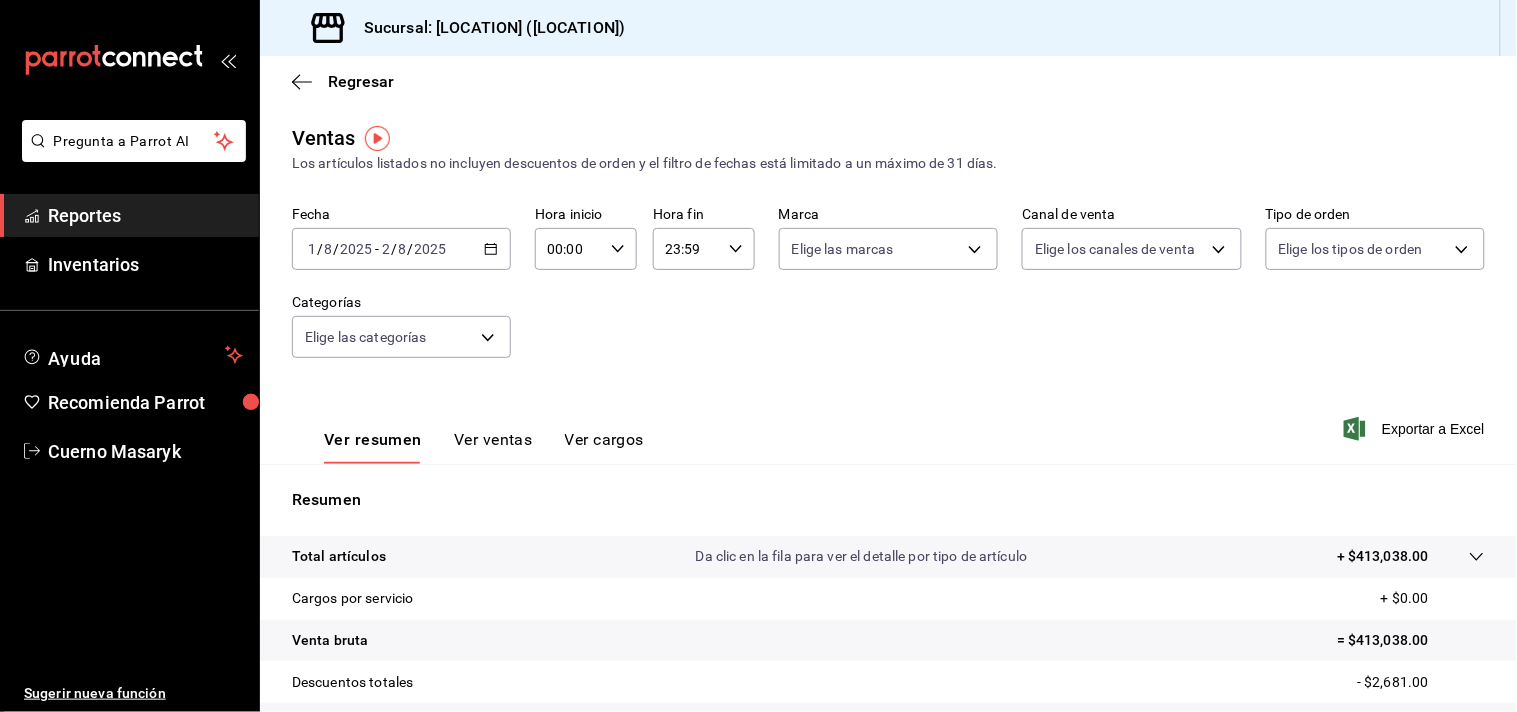 click on "00:00" at bounding box center [569, 249] 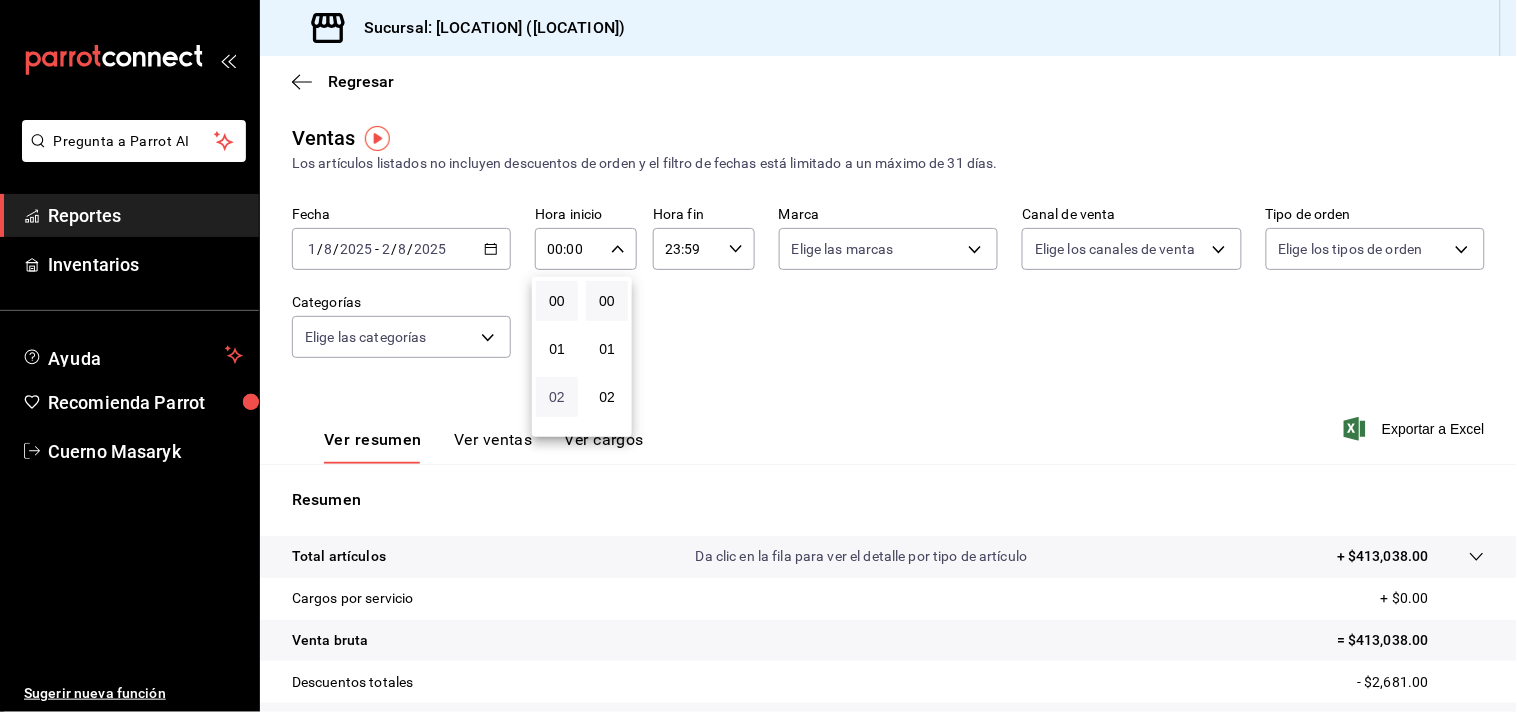 click on "02" at bounding box center (557, 397) 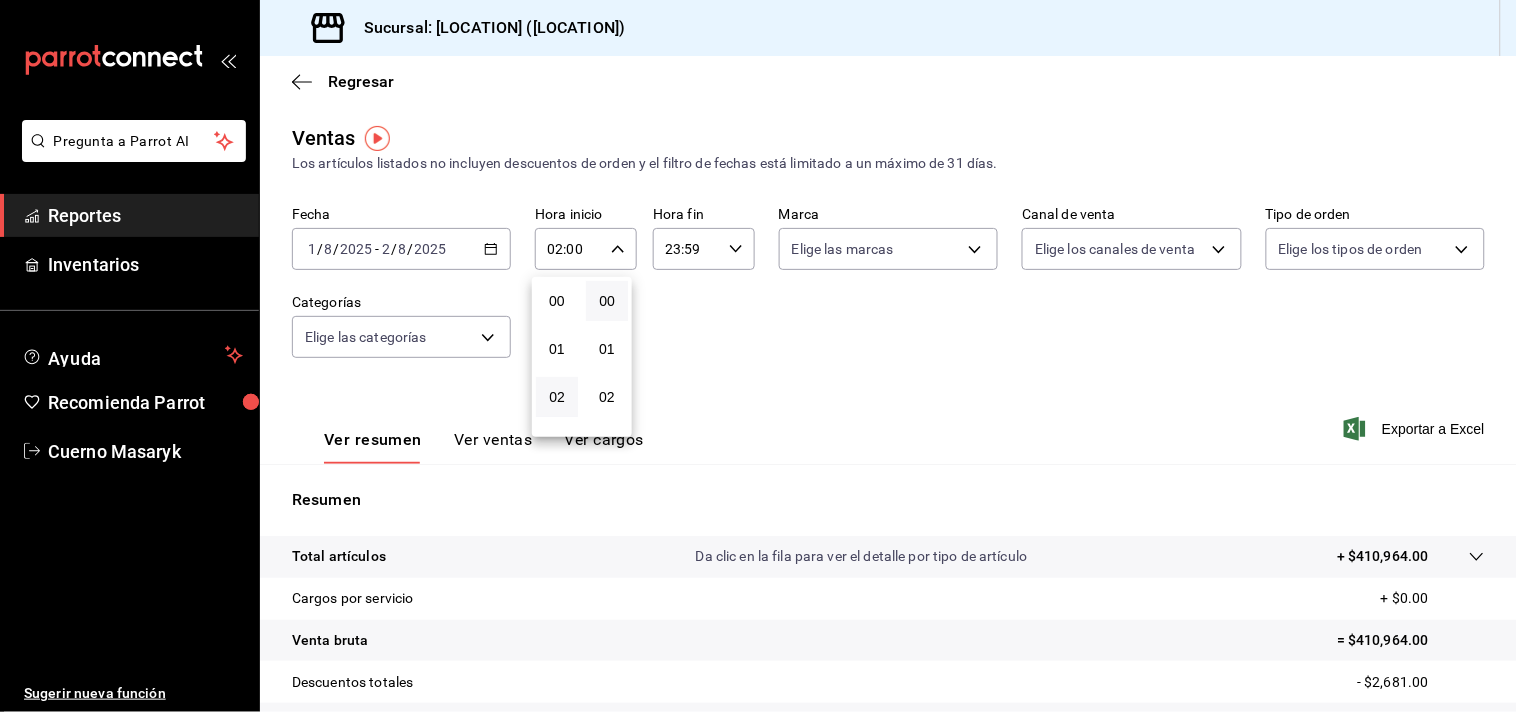 click at bounding box center [758, 356] 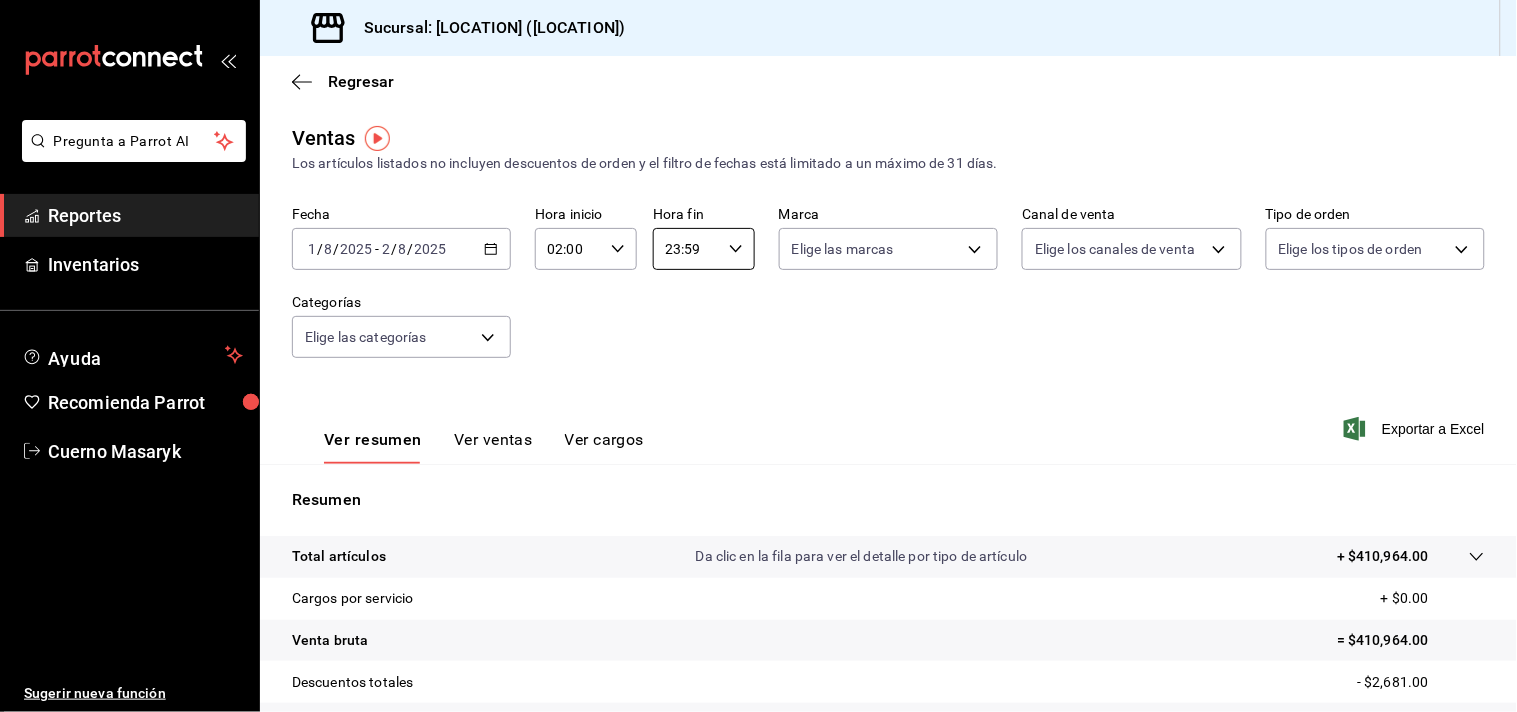 click on "23:59" at bounding box center [687, 249] 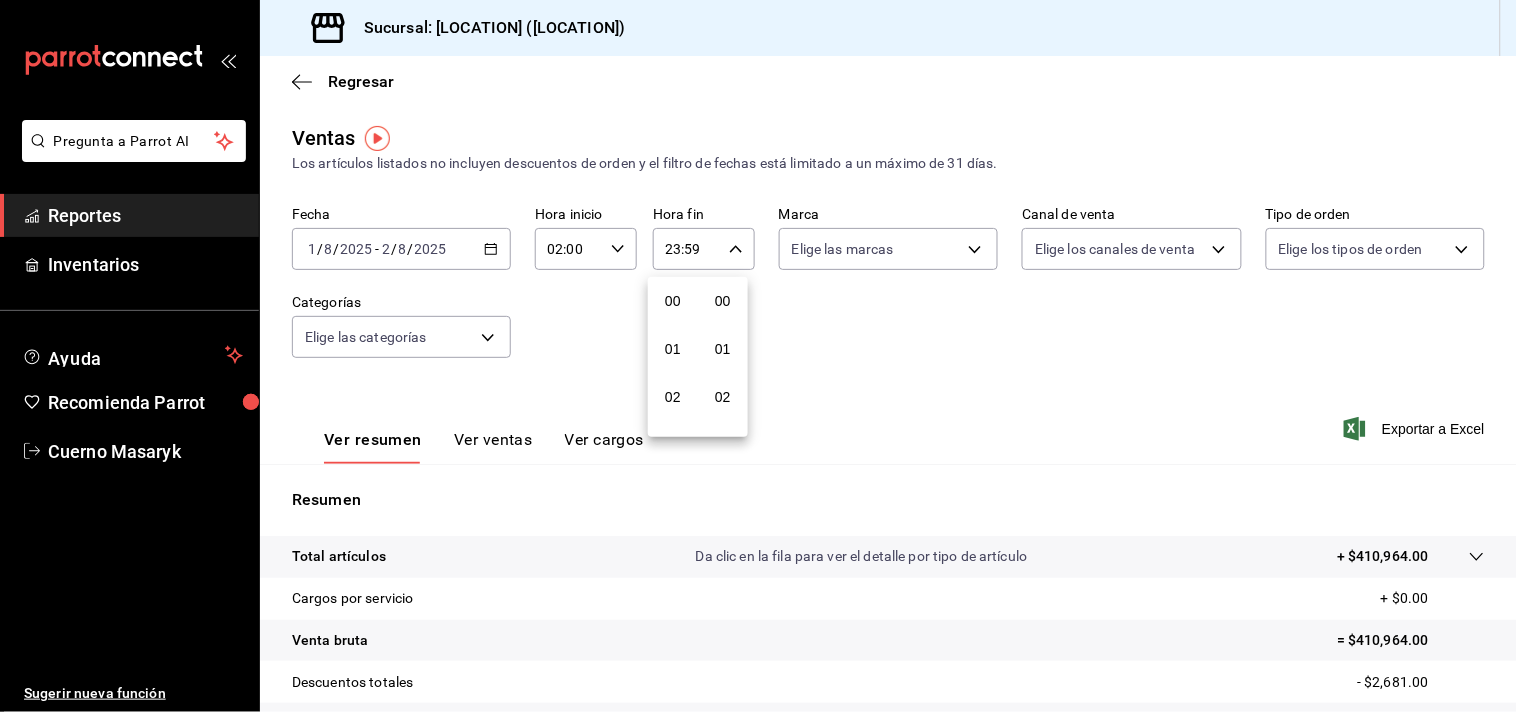 scroll, scrollTop: 981, scrollLeft: 0, axis: vertical 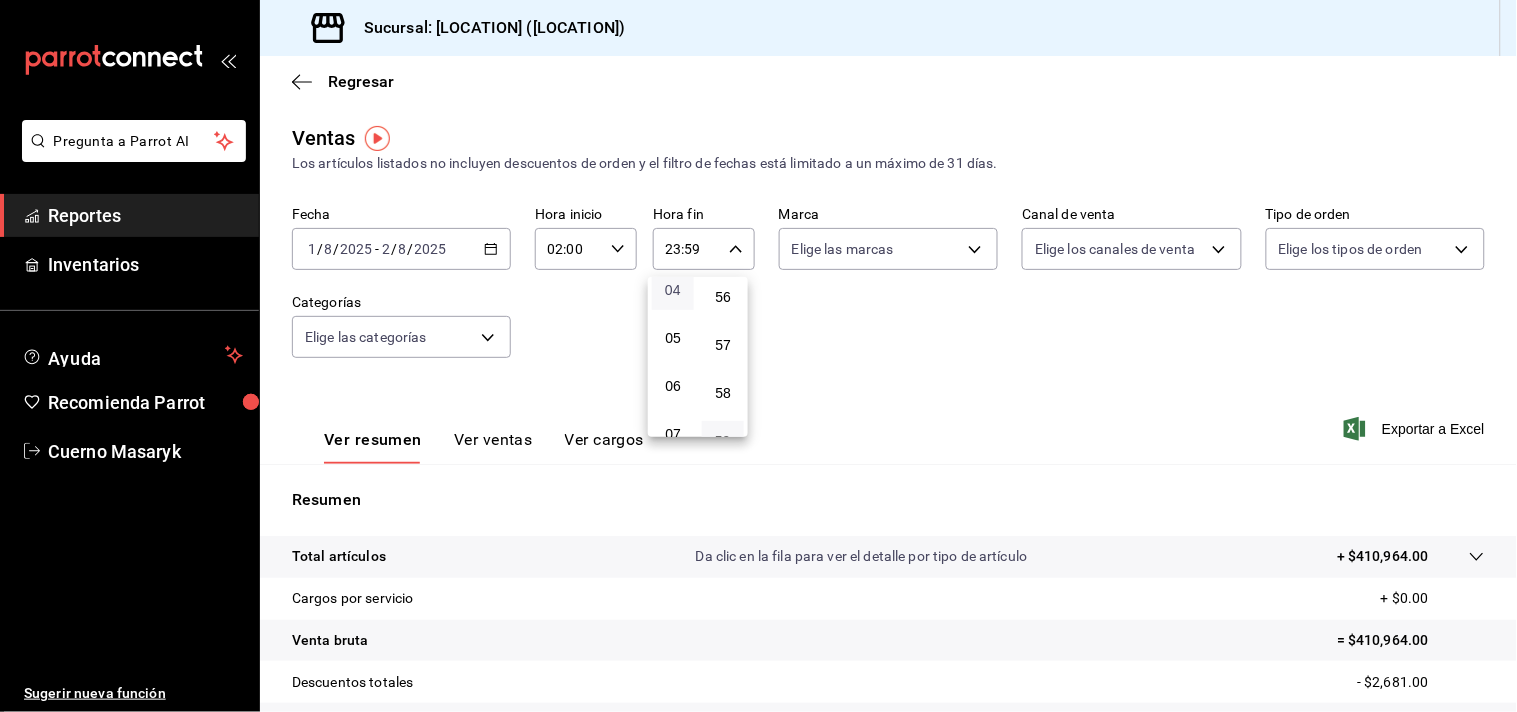click on "04" at bounding box center [673, 290] 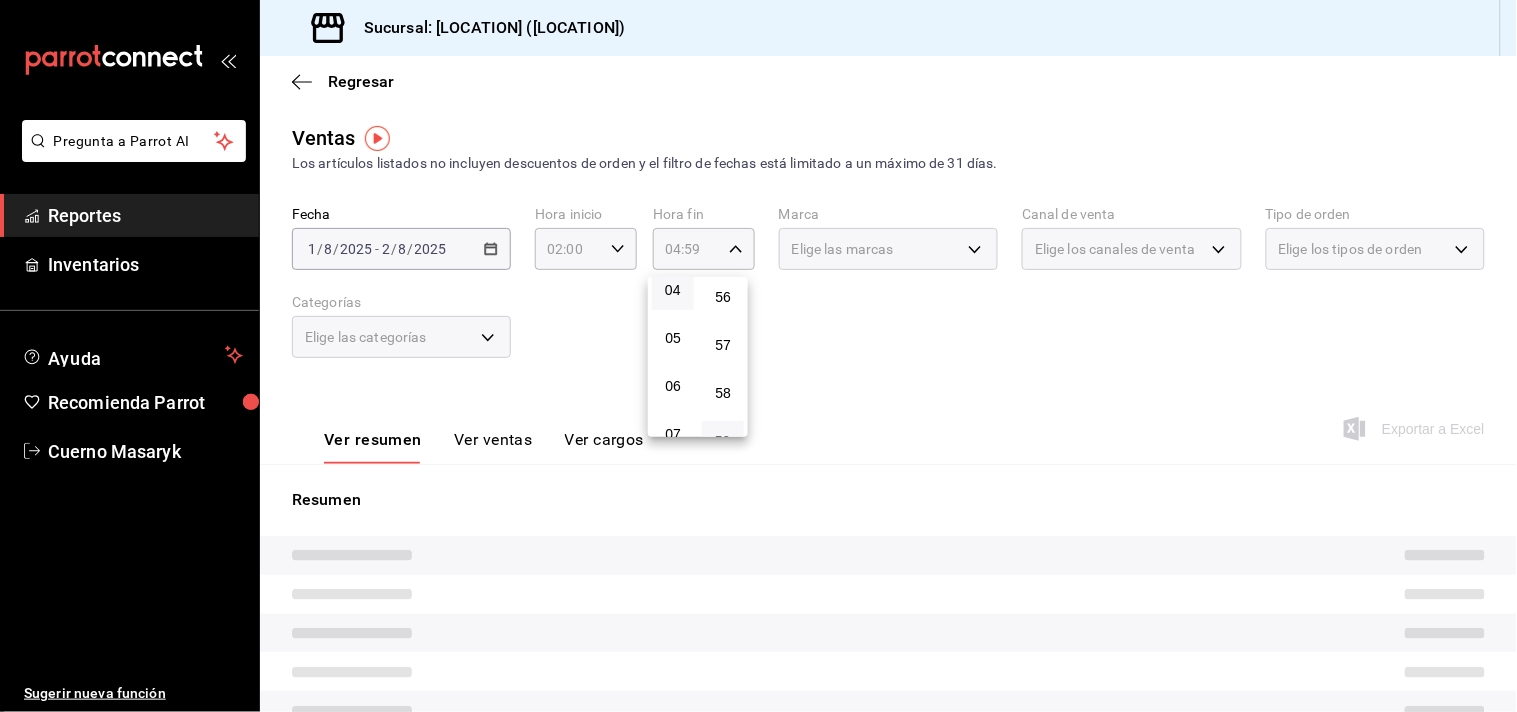 click at bounding box center [758, 356] 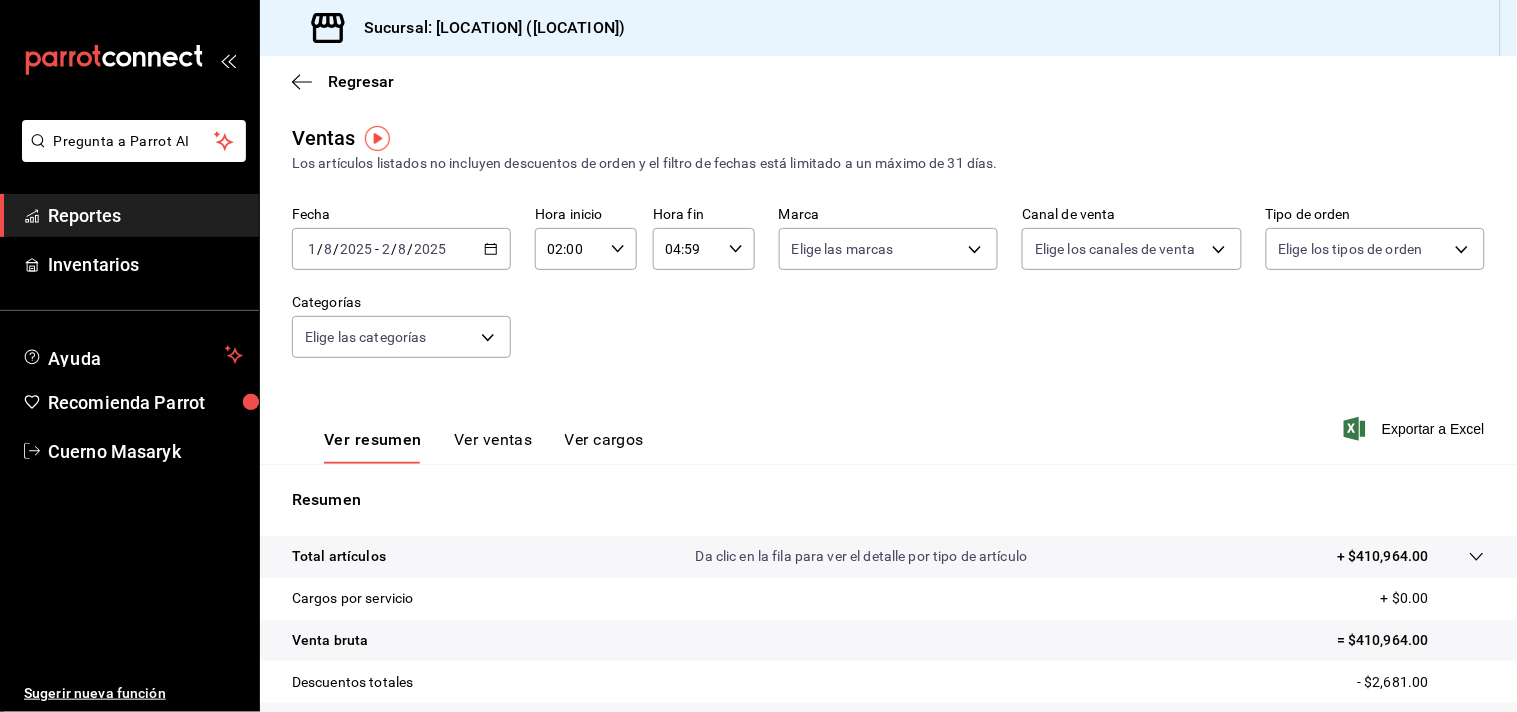 click on "Da clic en la fila para ver el detalle por tipo de artículo" at bounding box center (862, 556) 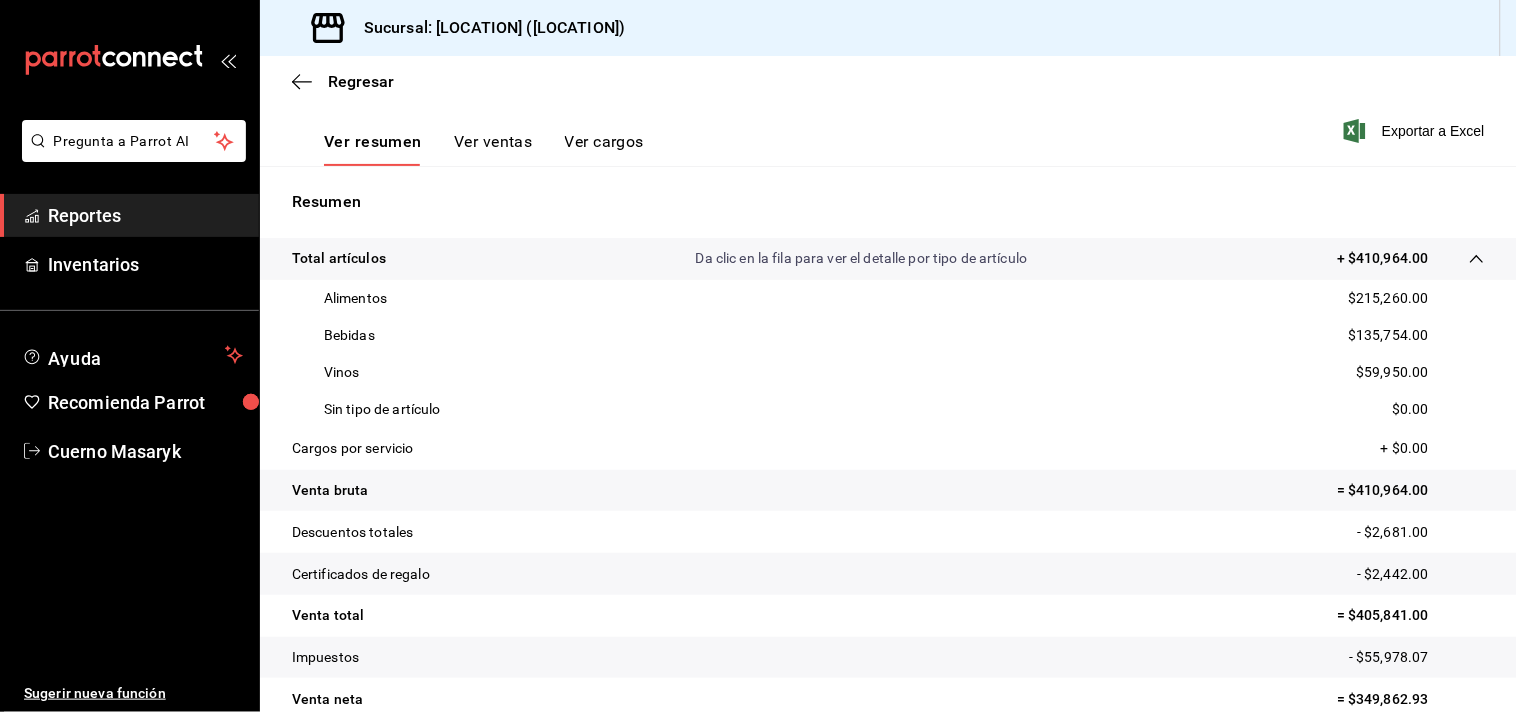 scroll, scrollTop: 394, scrollLeft: 0, axis: vertical 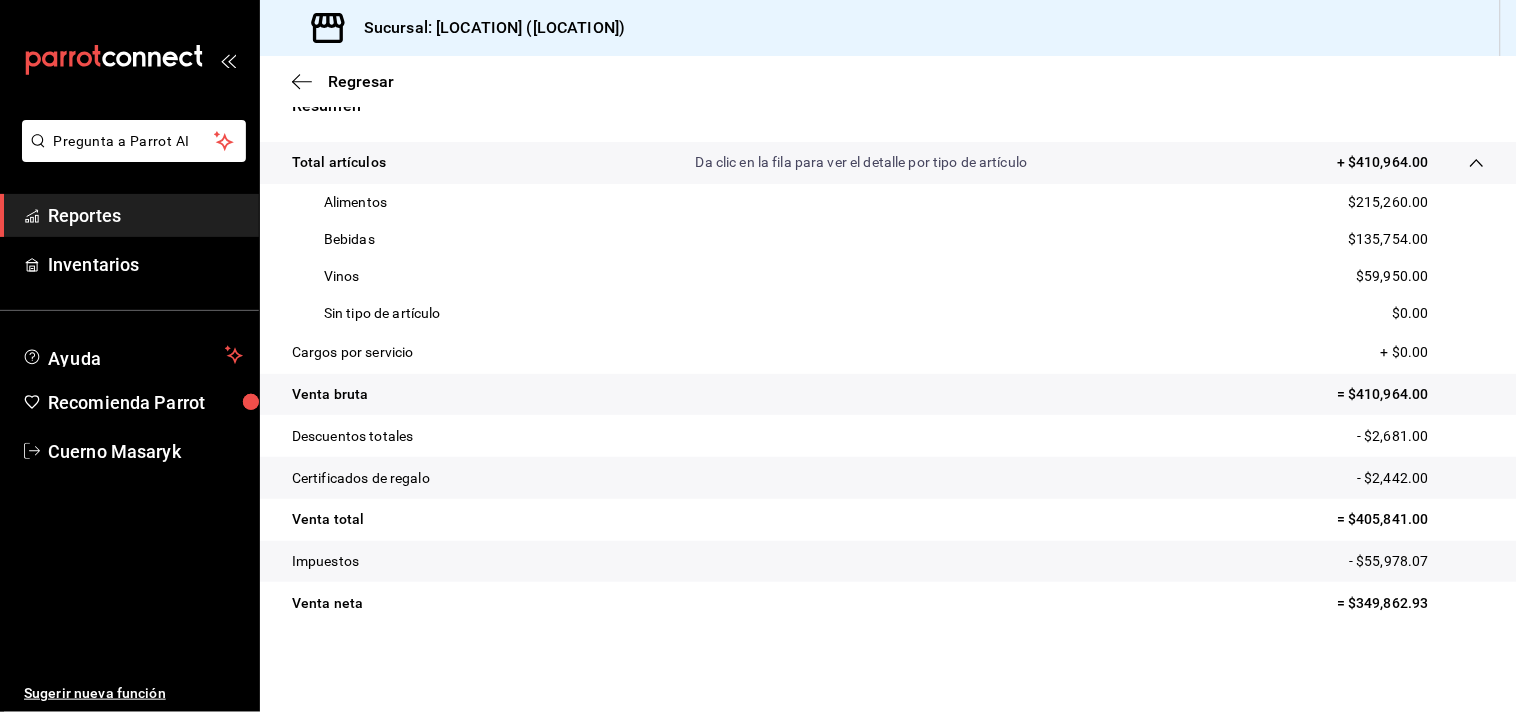 click on "Regresar" at bounding box center [888, 81] 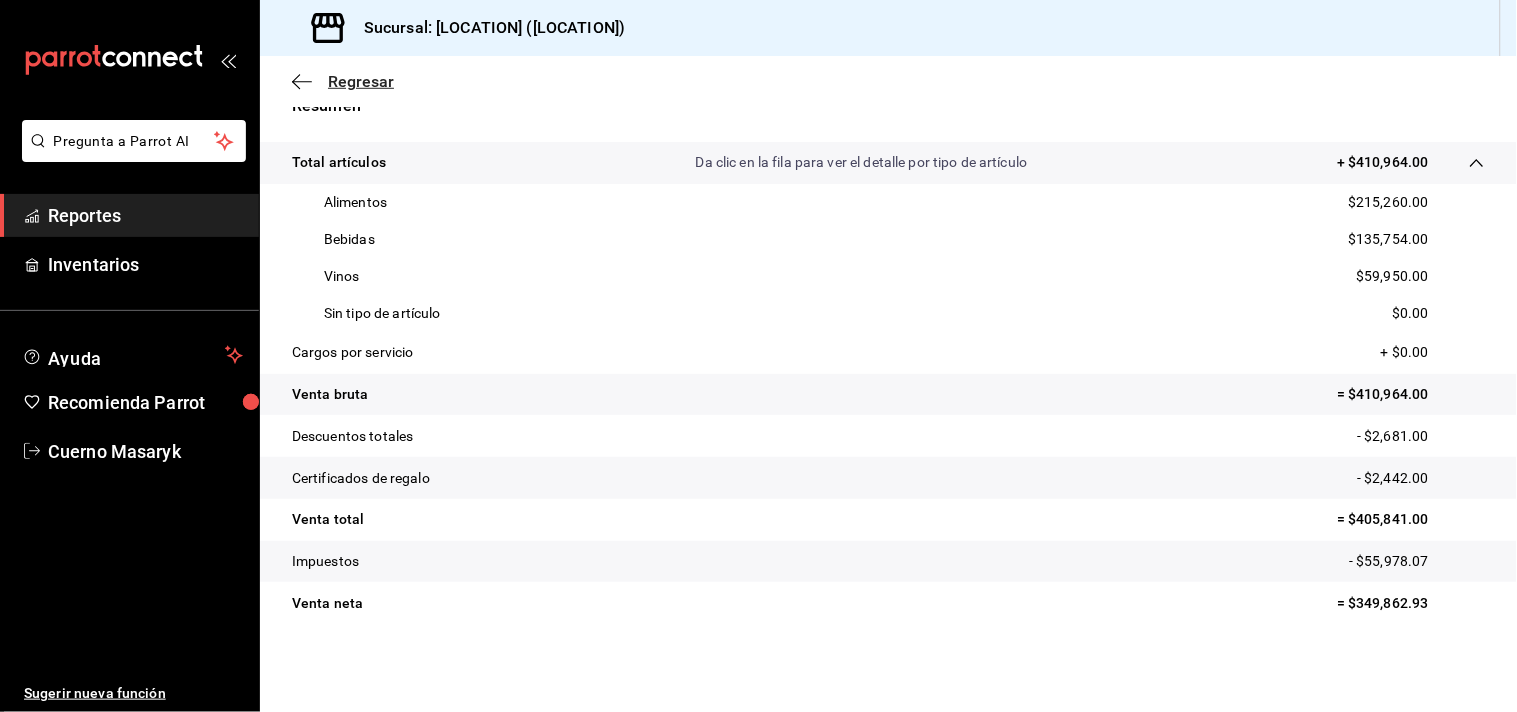 click 